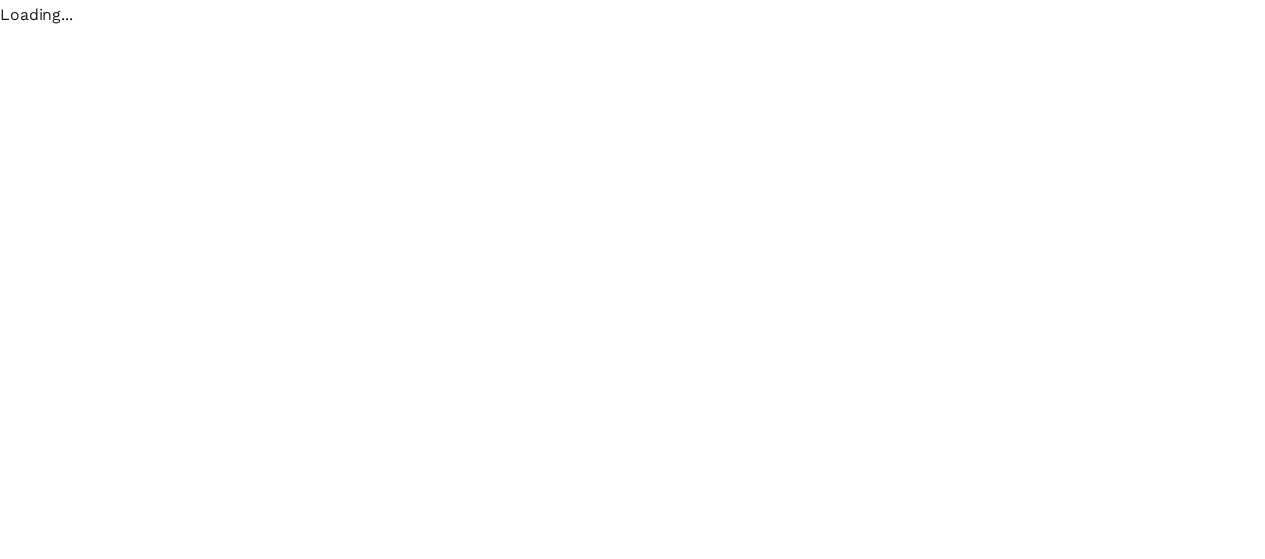scroll, scrollTop: 0, scrollLeft: 0, axis: both 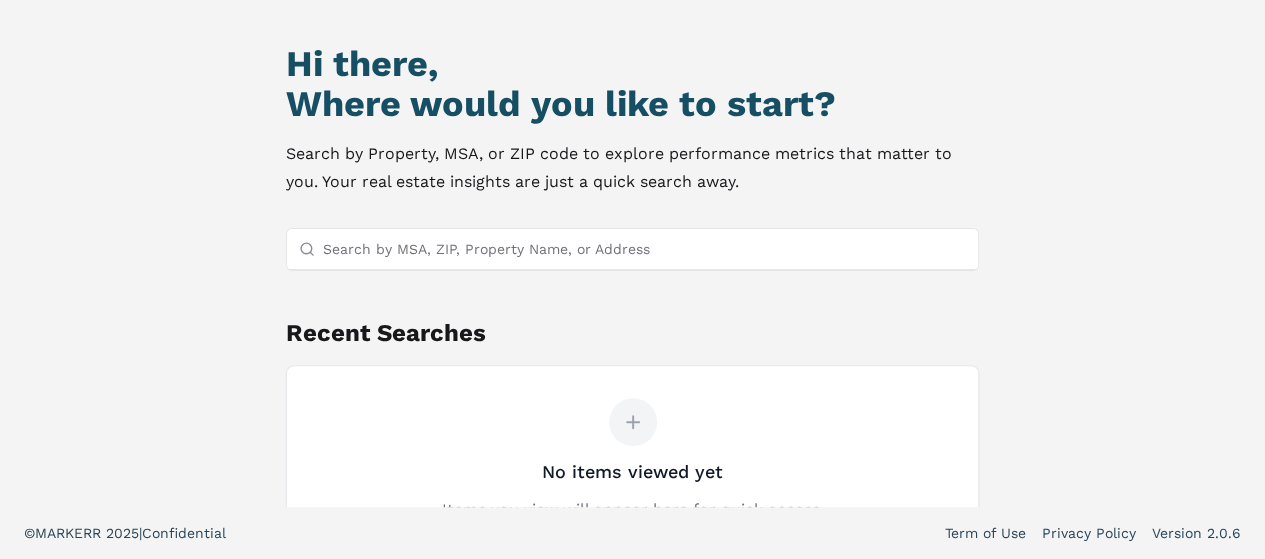 click on "Search by MSA, ZIP, Property Name, or Address" at bounding box center [645, 249] 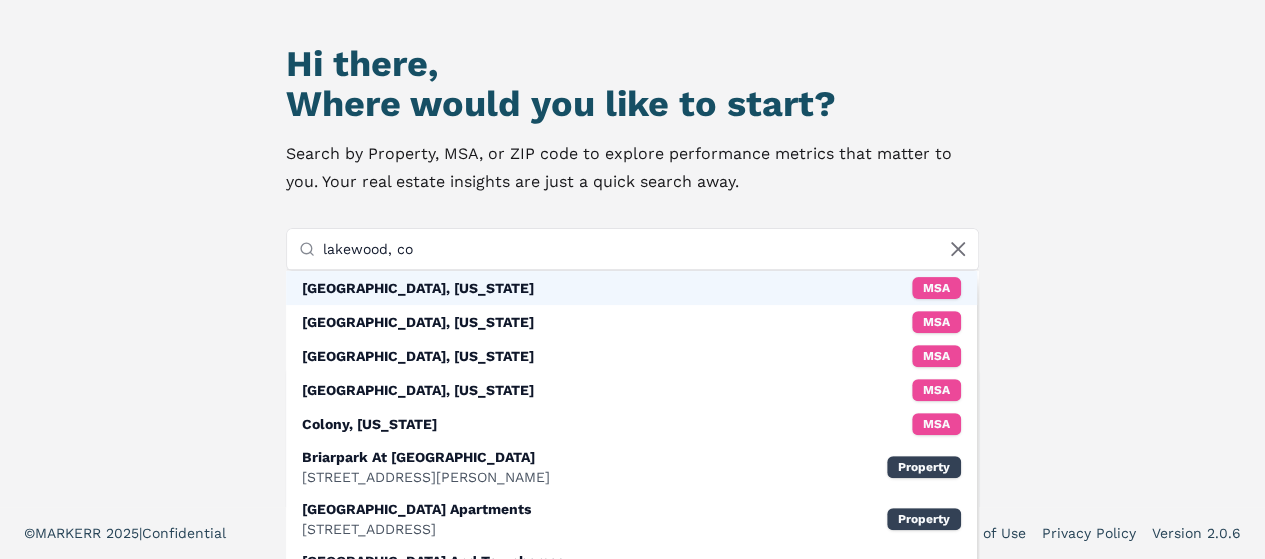 type on "lakewood, co" 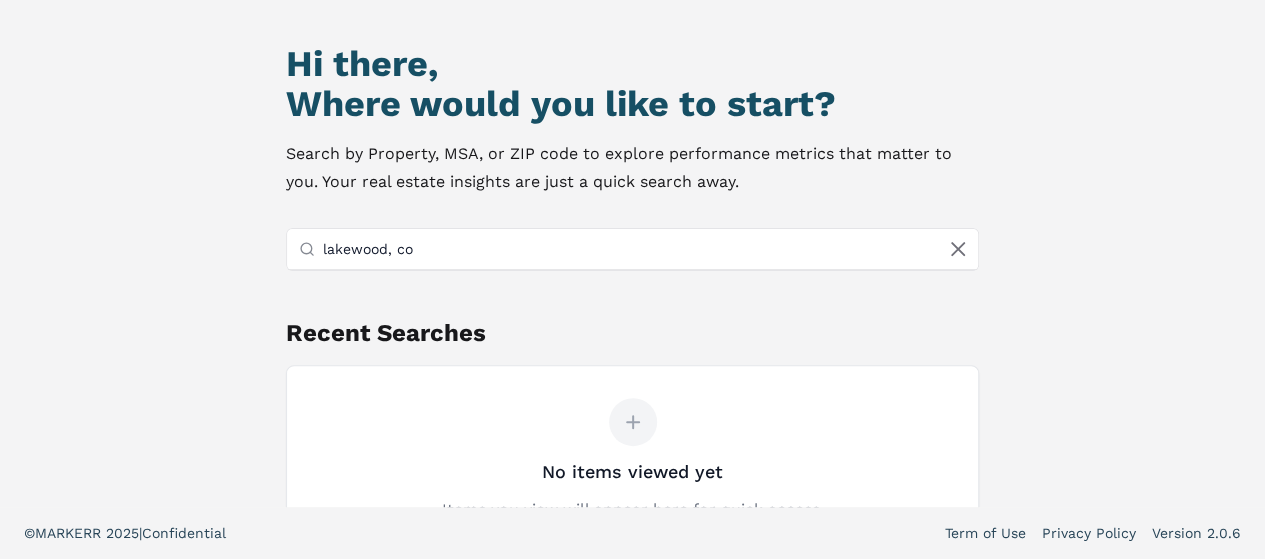 scroll, scrollTop: 12, scrollLeft: 0, axis: vertical 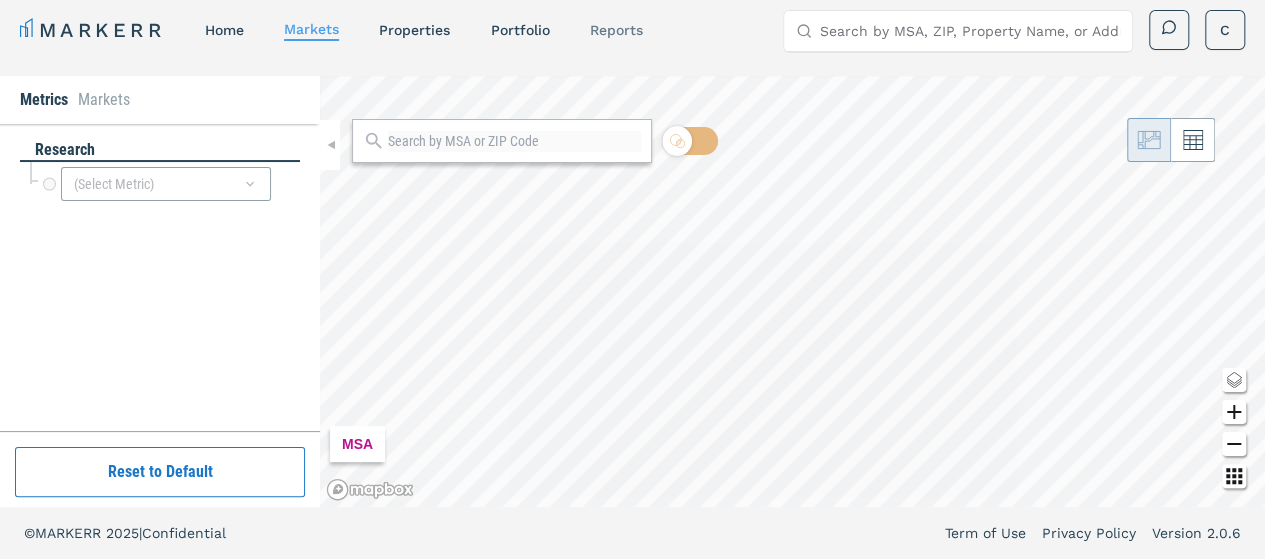 click on "reports" at bounding box center (615, 30) 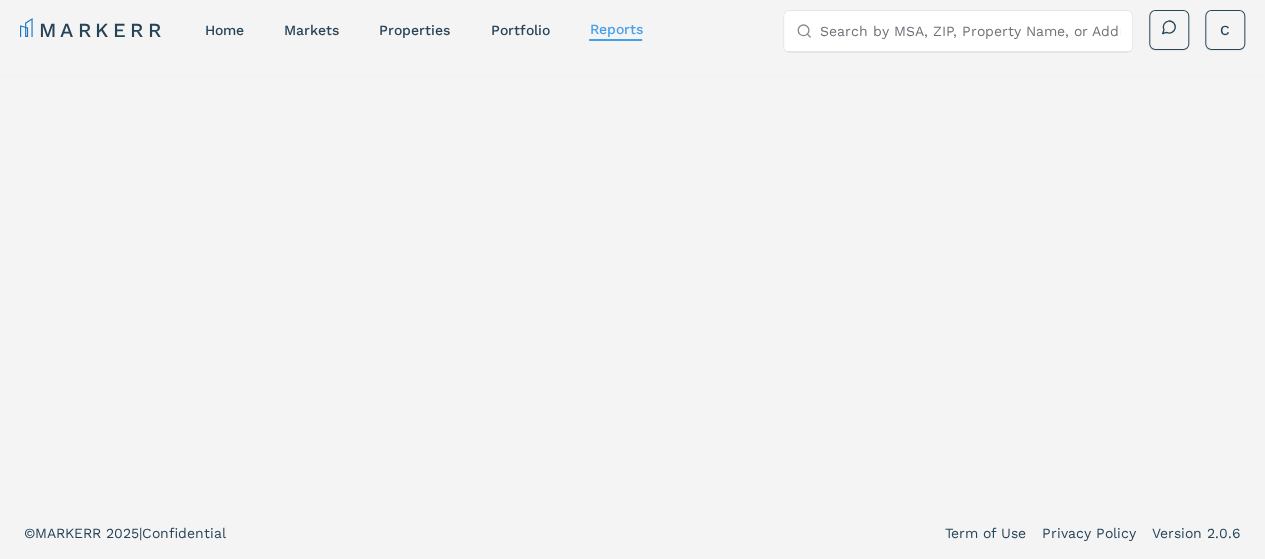 select on "-release_date" 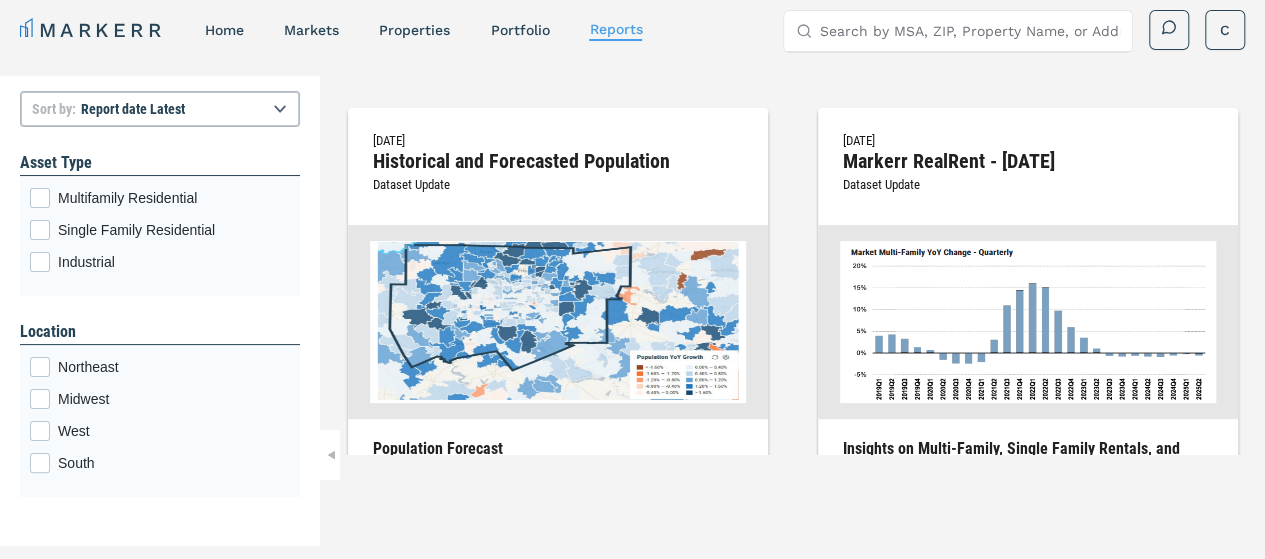 click on "Historical and Forecasted Population" at bounding box center [558, 161] 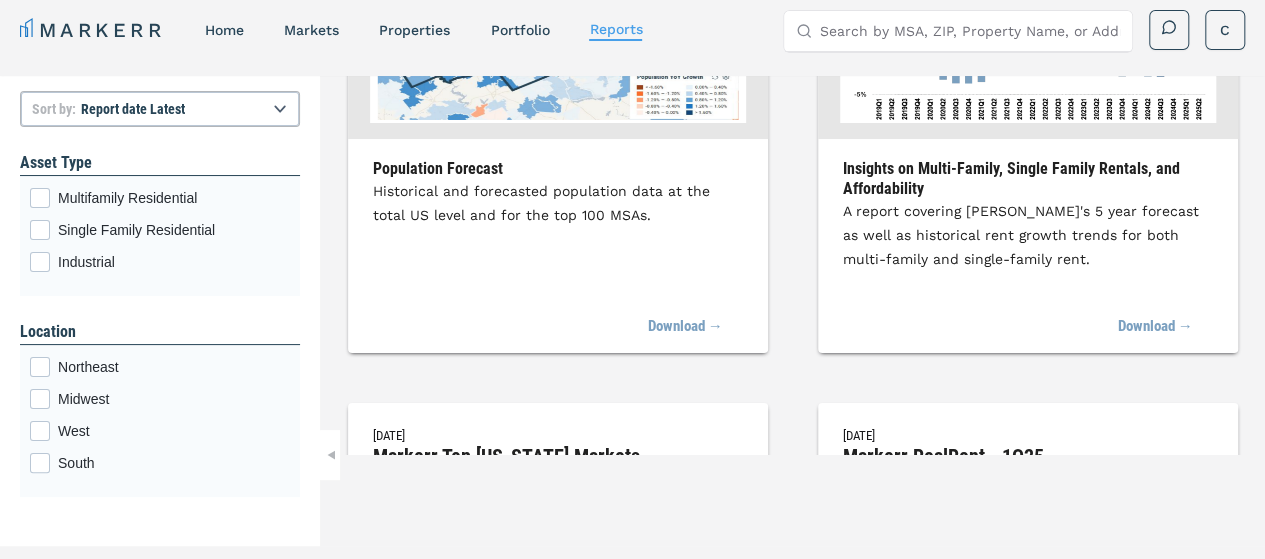 scroll, scrollTop: 0, scrollLeft: 0, axis: both 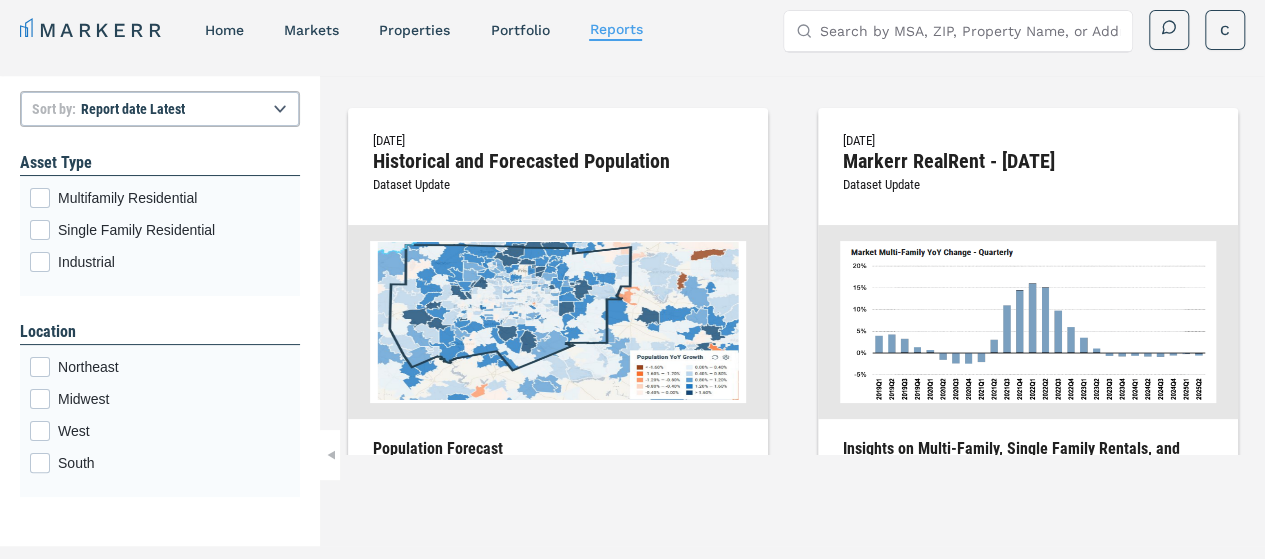 click on "[DATE] Historical and Forecasted Population Dataset Update" at bounding box center [558, 176] 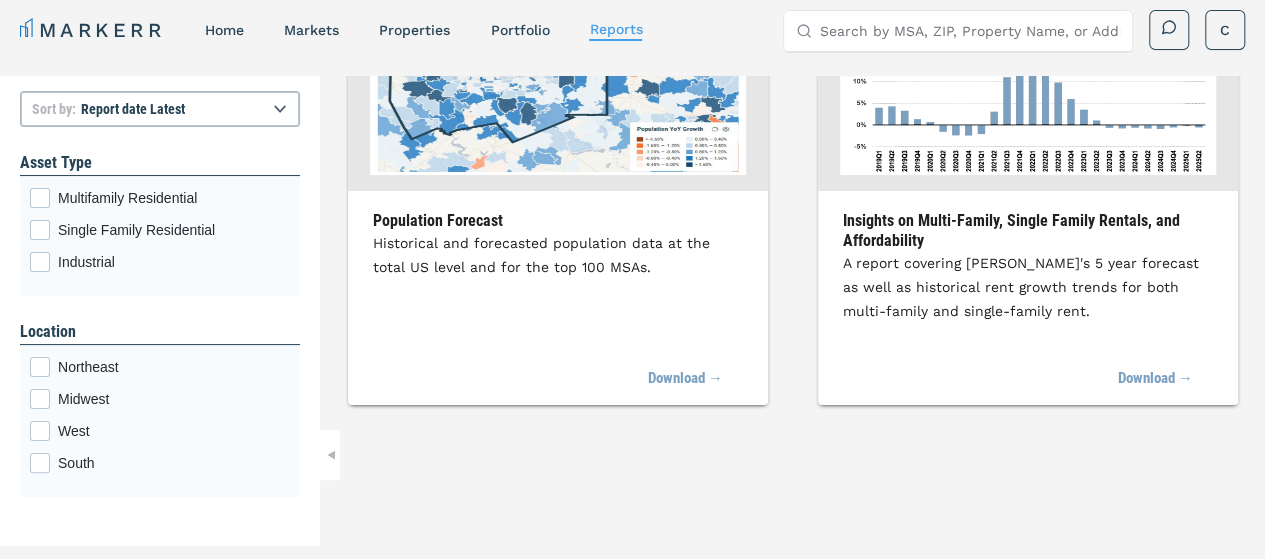 scroll, scrollTop: 240, scrollLeft: 0, axis: vertical 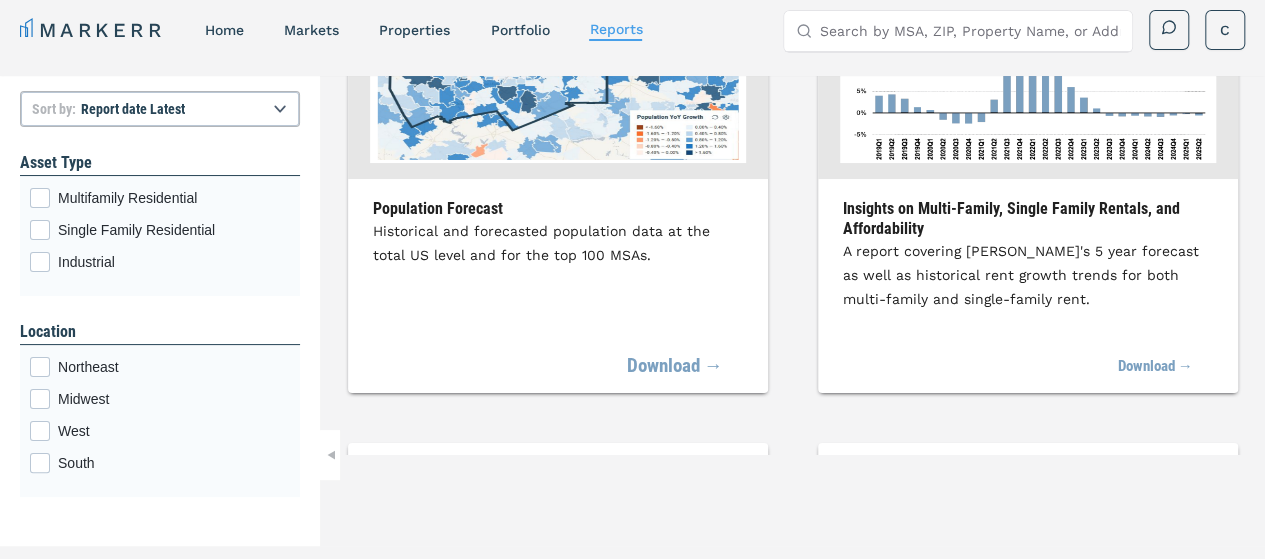 click on "Download →" at bounding box center [675, 367] 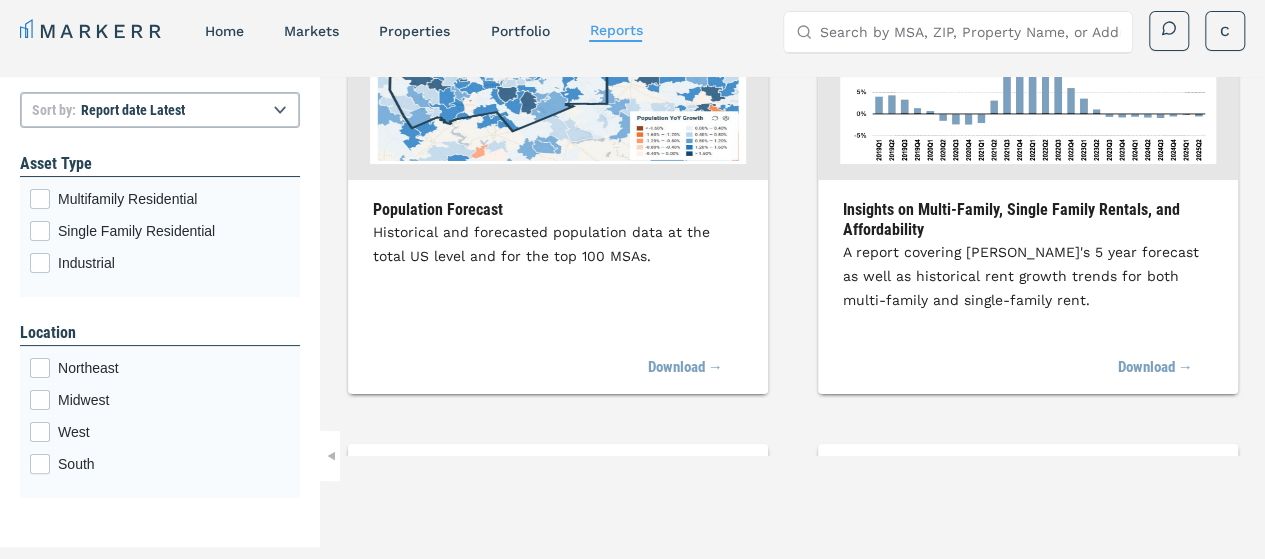 scroll, scrollTop: 10, scrollLeft: 0, axis: vertical 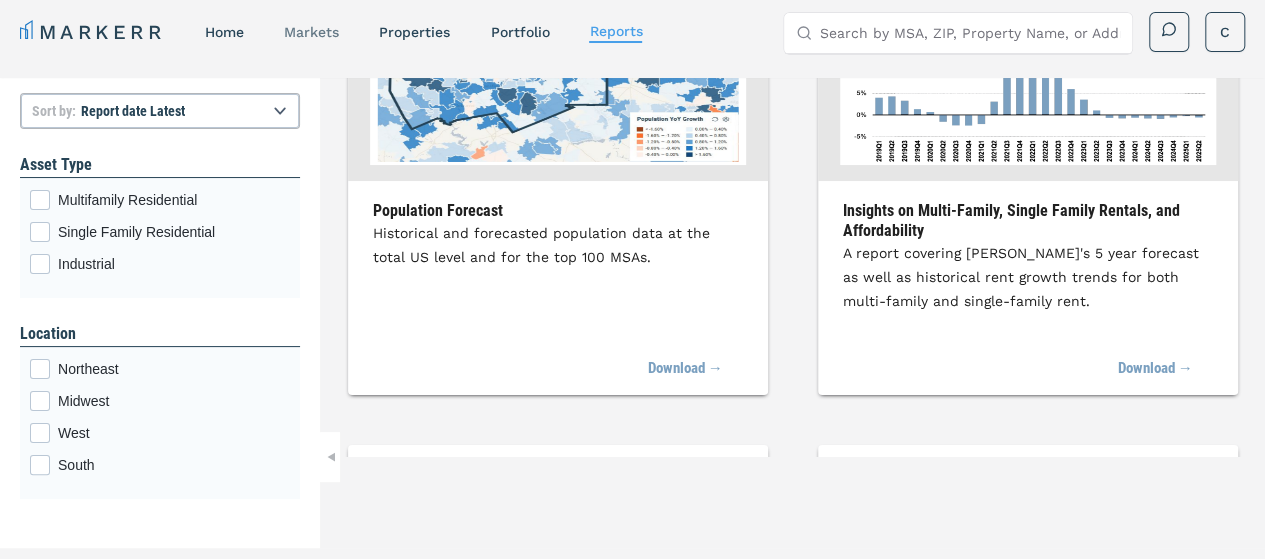 drag, startPoint x: 302, startPoint y: 34, endPoint x: 290, endPoint y: 33, distance: 12.0415945 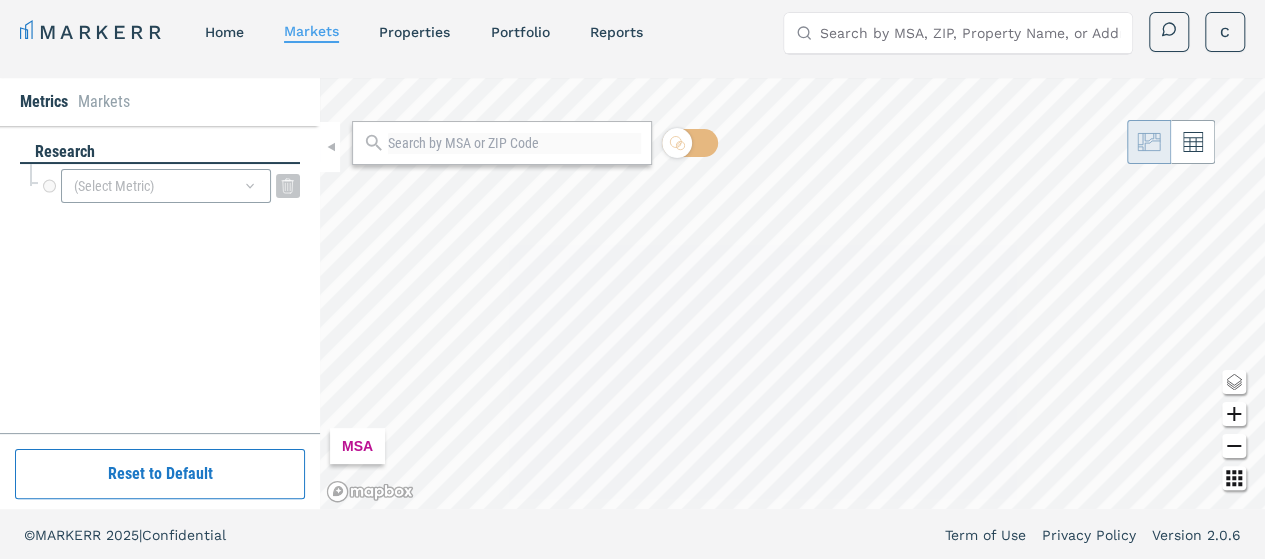 click 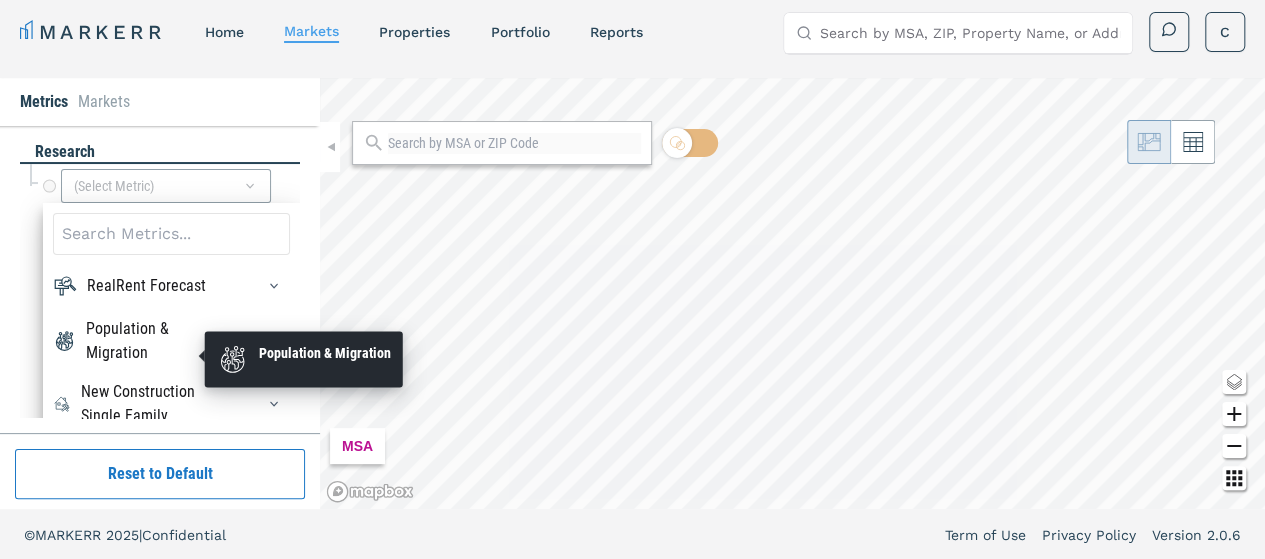 click on "Population & Migration" at bounding box center [158, 341] 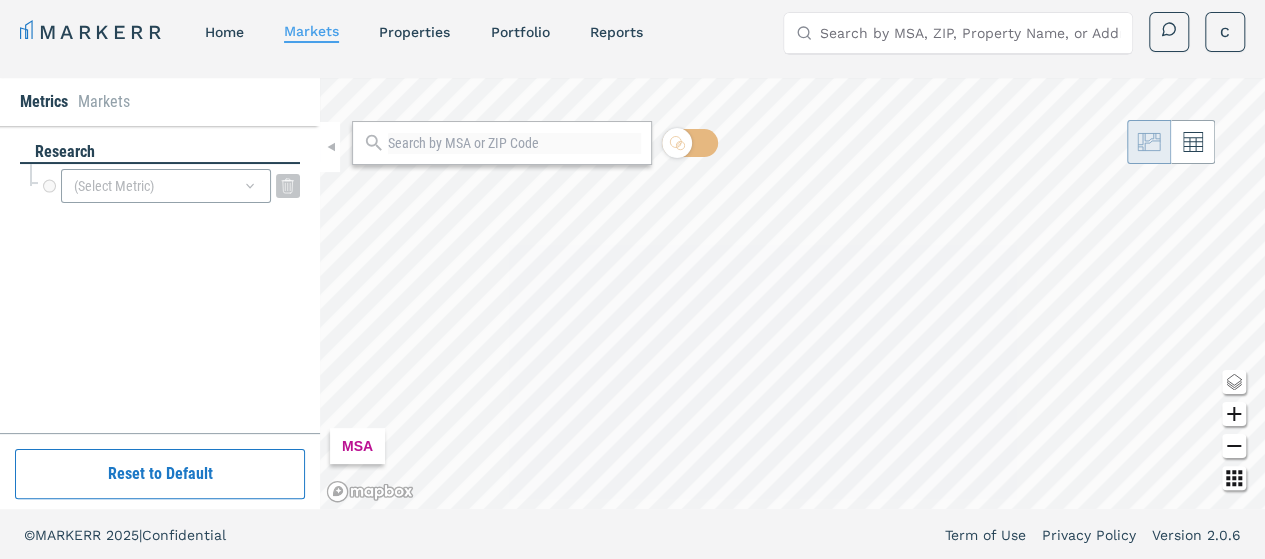 click on "(Select Metric)" at bounding box center [166, 186] 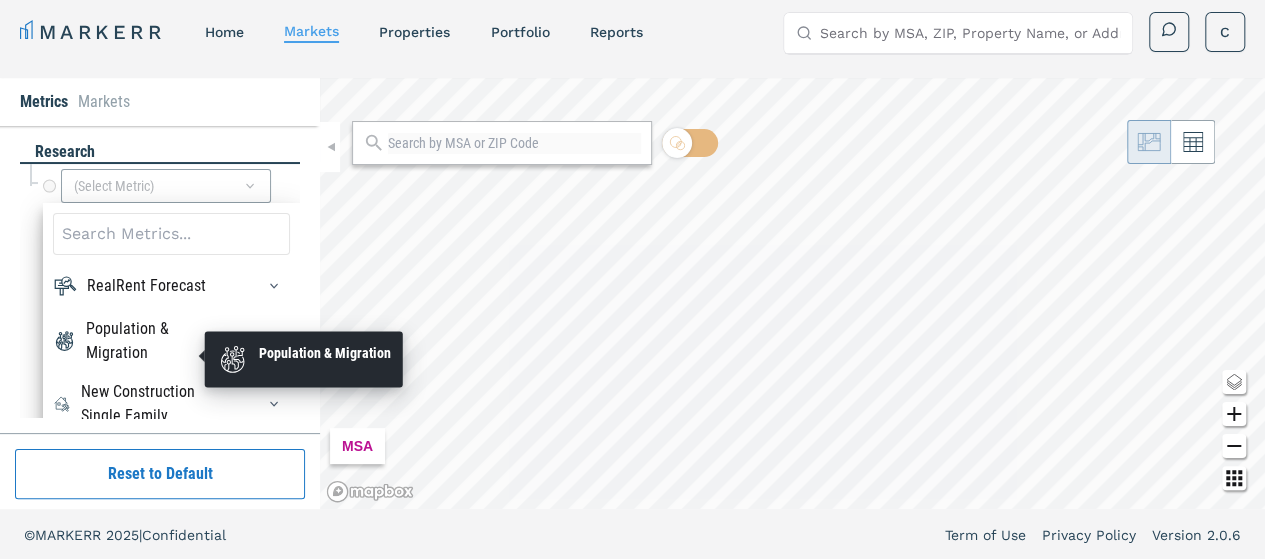 click on "Population & Migration" at bounding box center (158, 341) 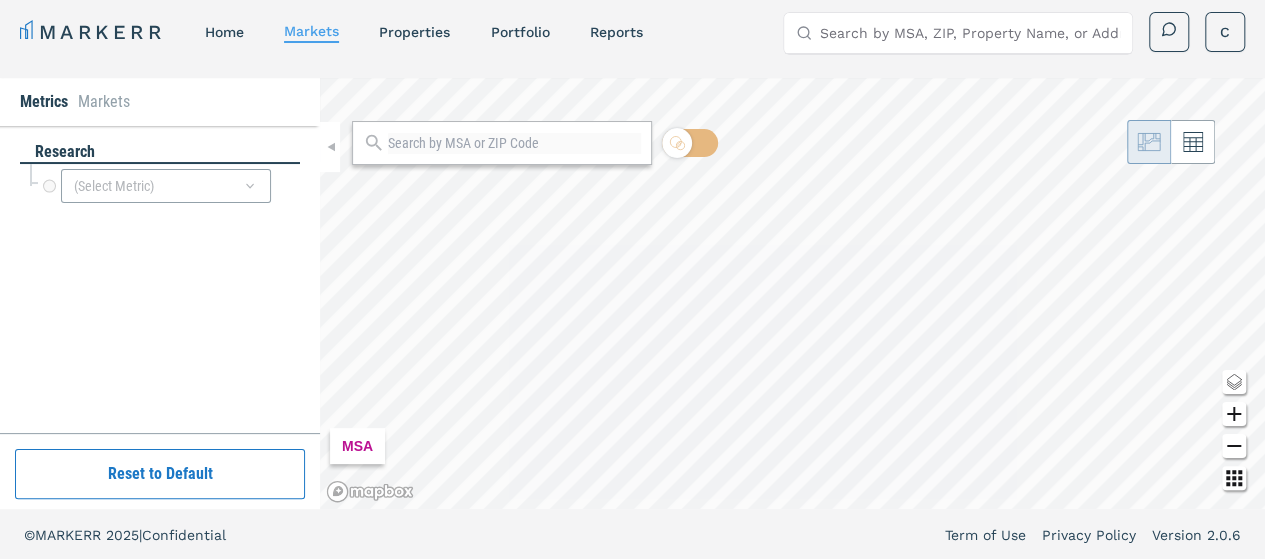 click on "research (Select Metric)" at bounding box center [160, 279] 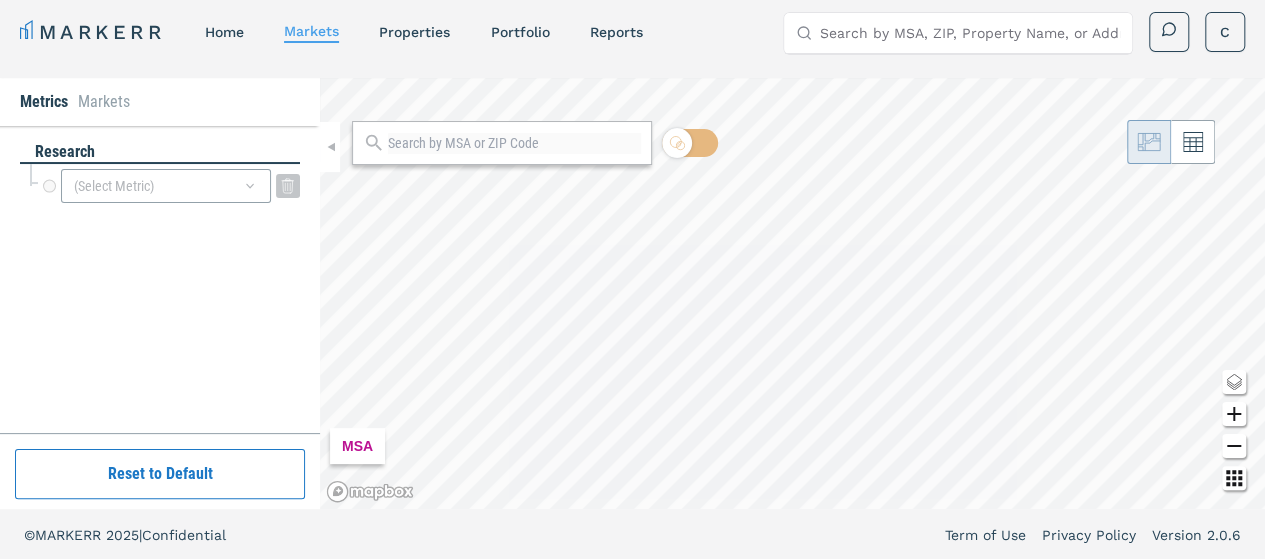 click on "(Select Metric)" at bounding box center [166, 186] 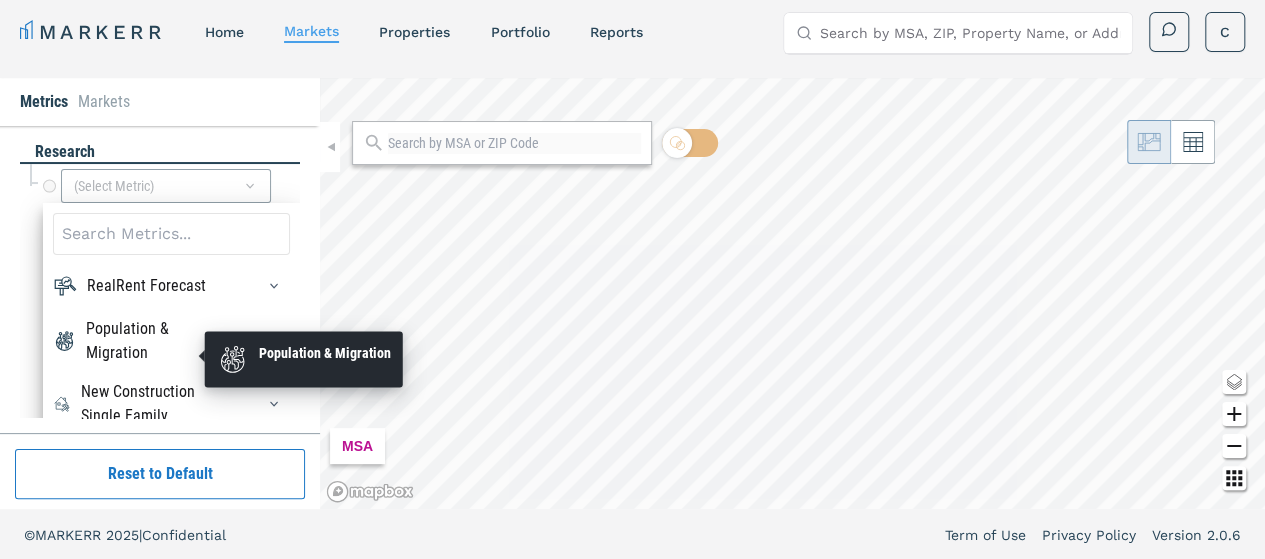 click on "Population & Migration" at bounding box center (158, 341) 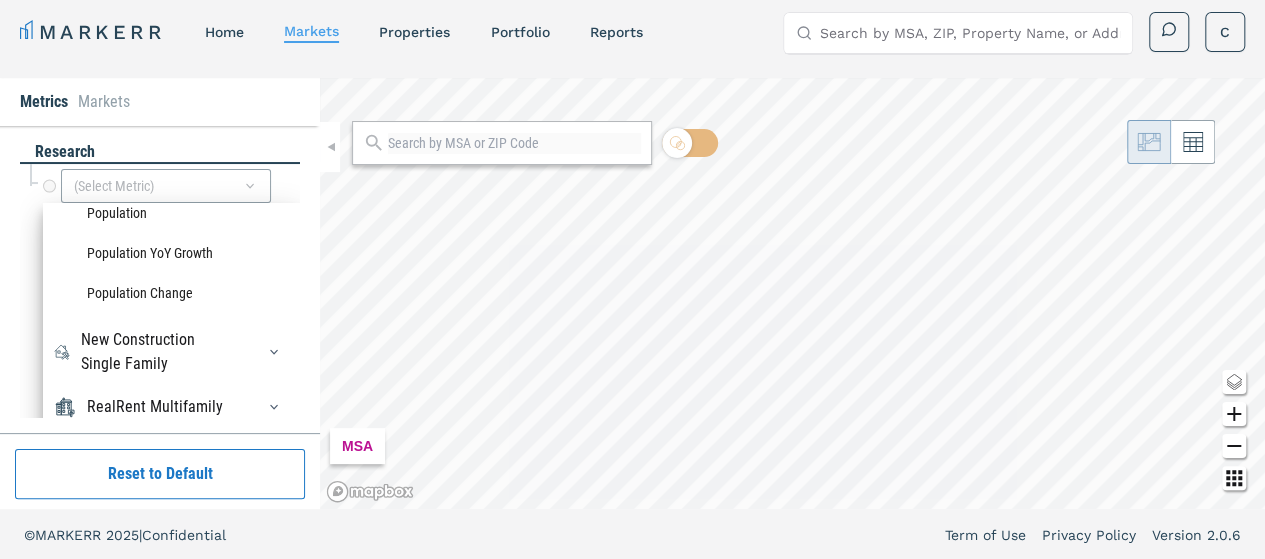 scroll, scrollTop: 215, scrollLeft: 0, axis: vertical 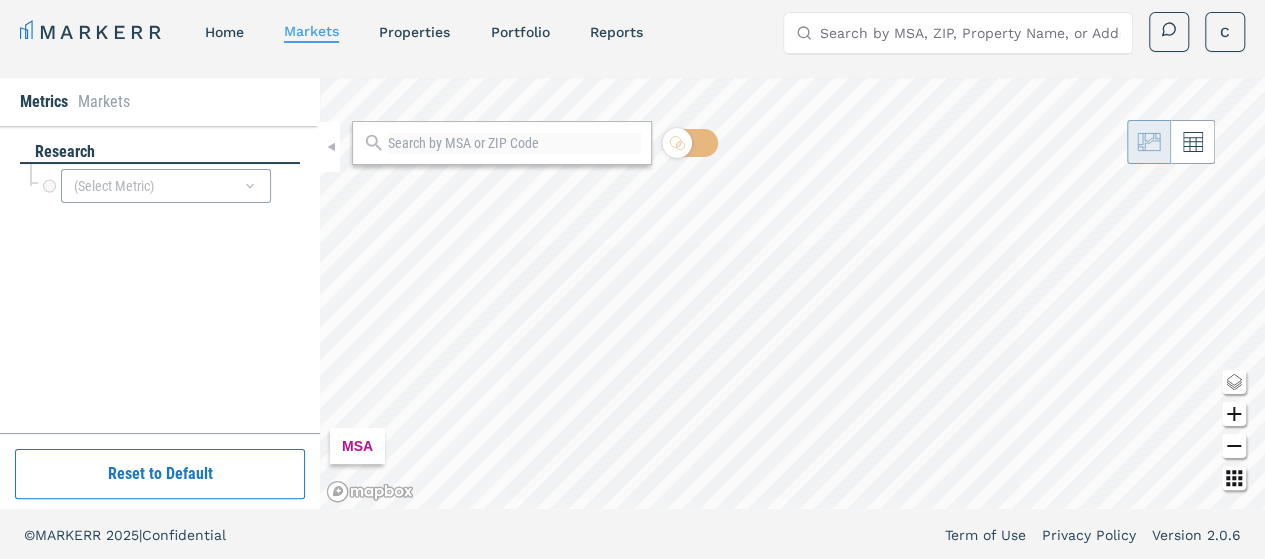 click at bounding box center (502, 143) 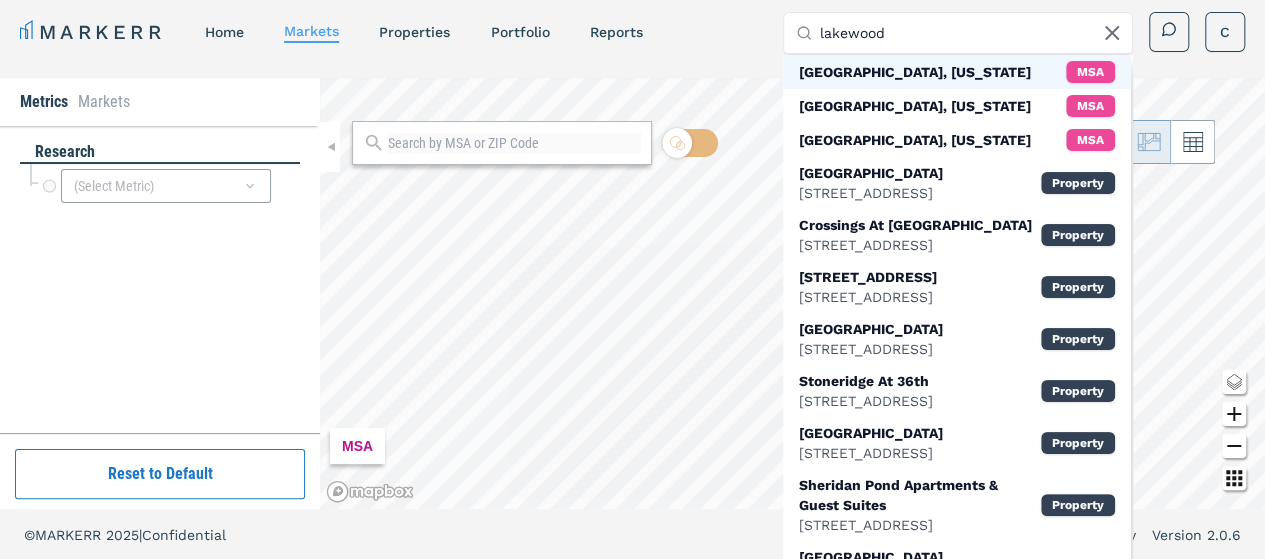 type on "lakewood" 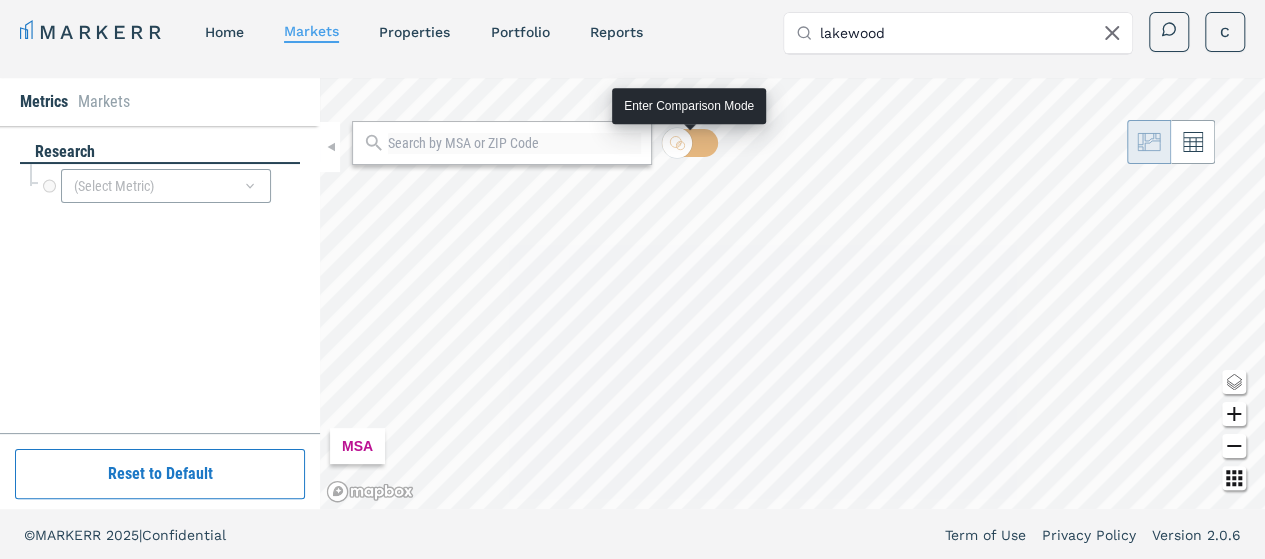 click at bounding box center (690, 143) 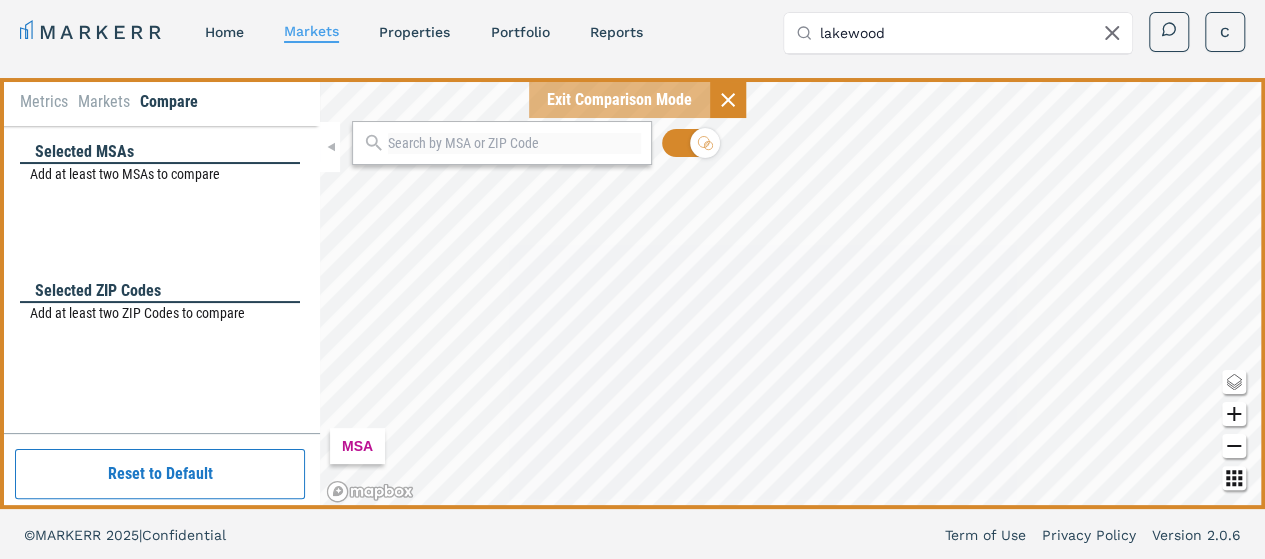 click on "Add at least two MSAs to compare" at bounding box center (165, 174) 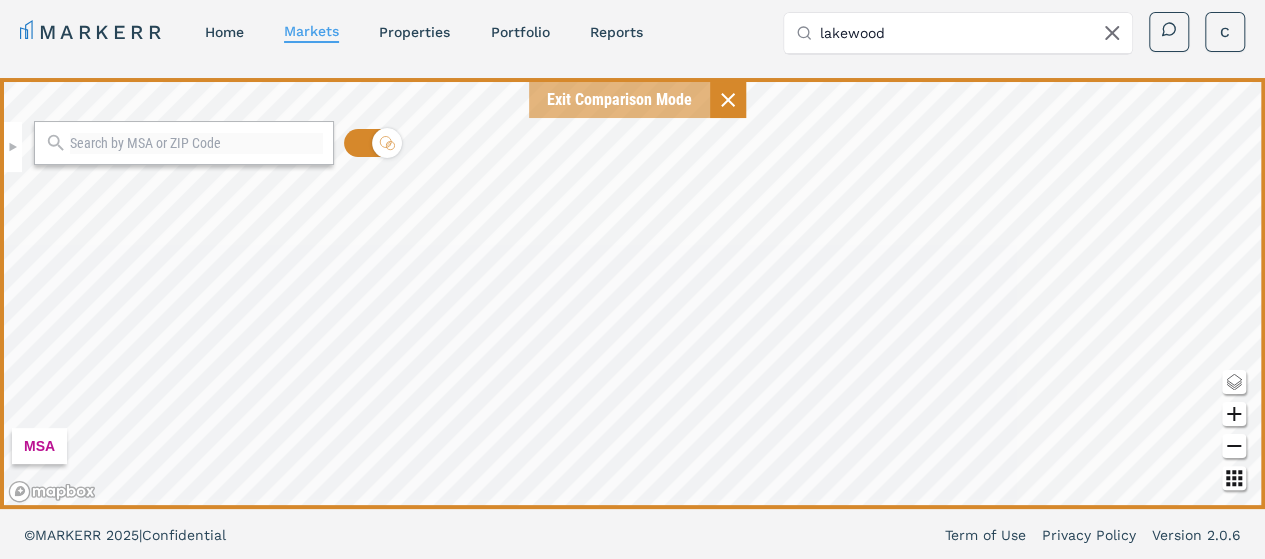click at bounding box center [184, 143] 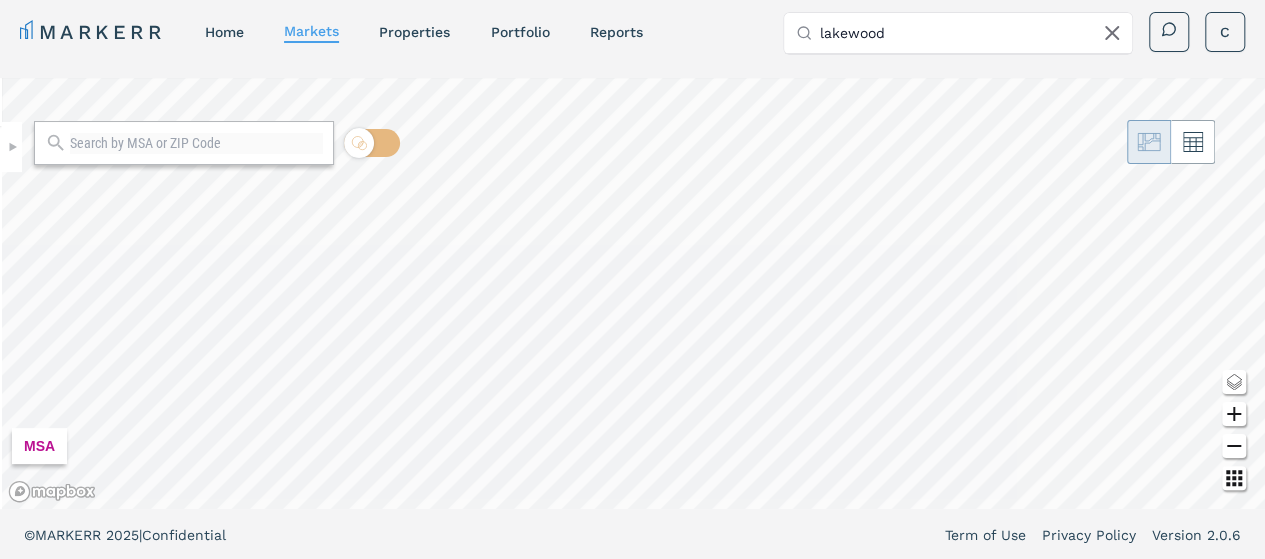 click 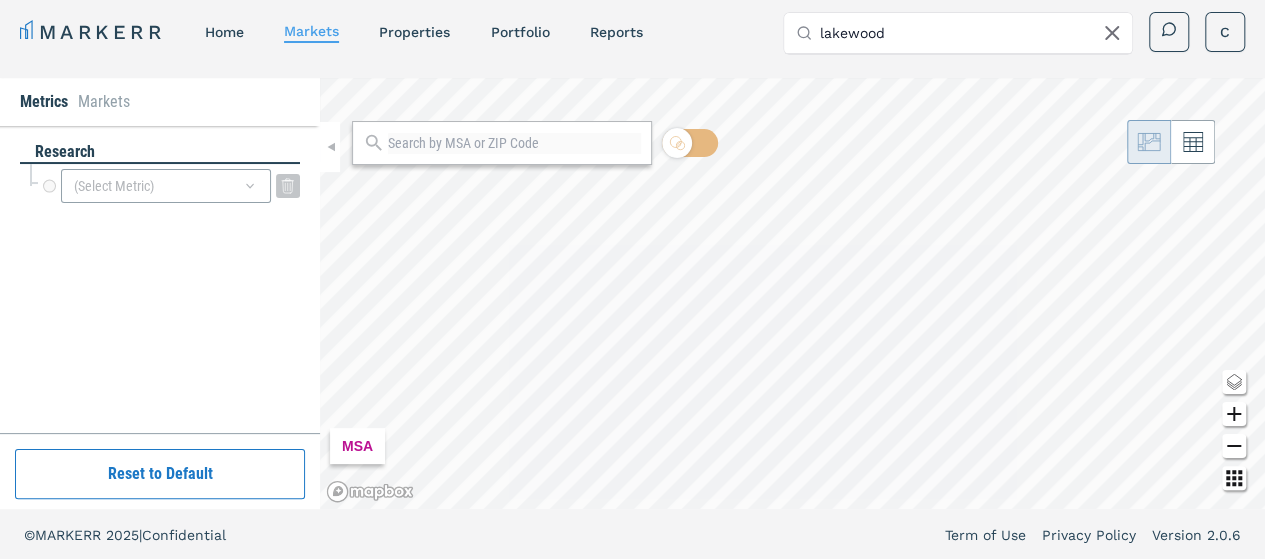 click 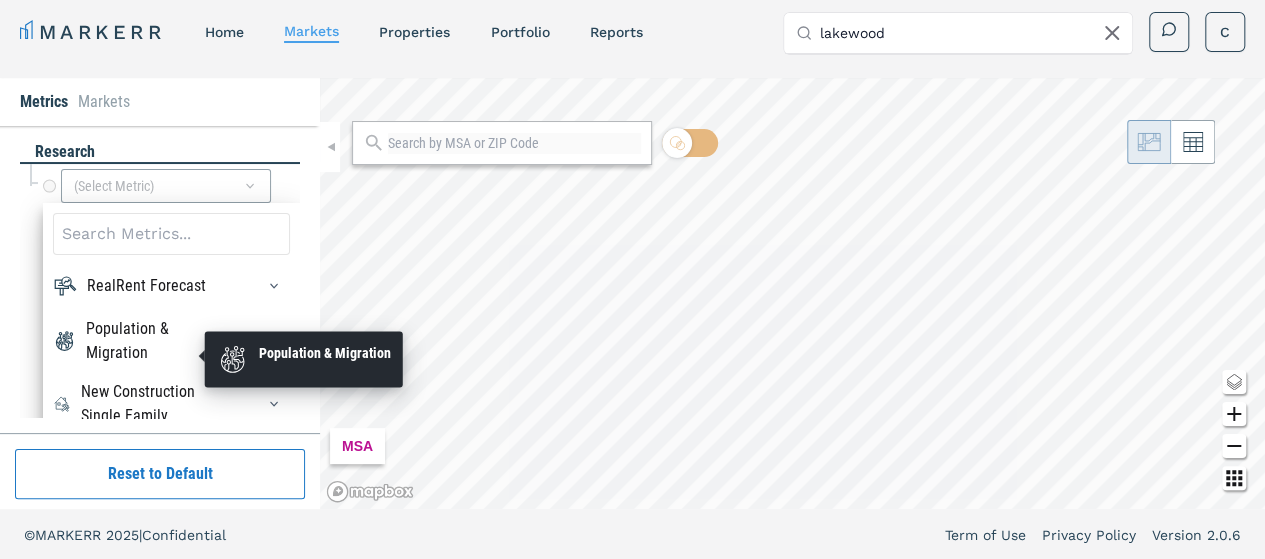 click on "Population & Migration" at bounding box center [158, 341] 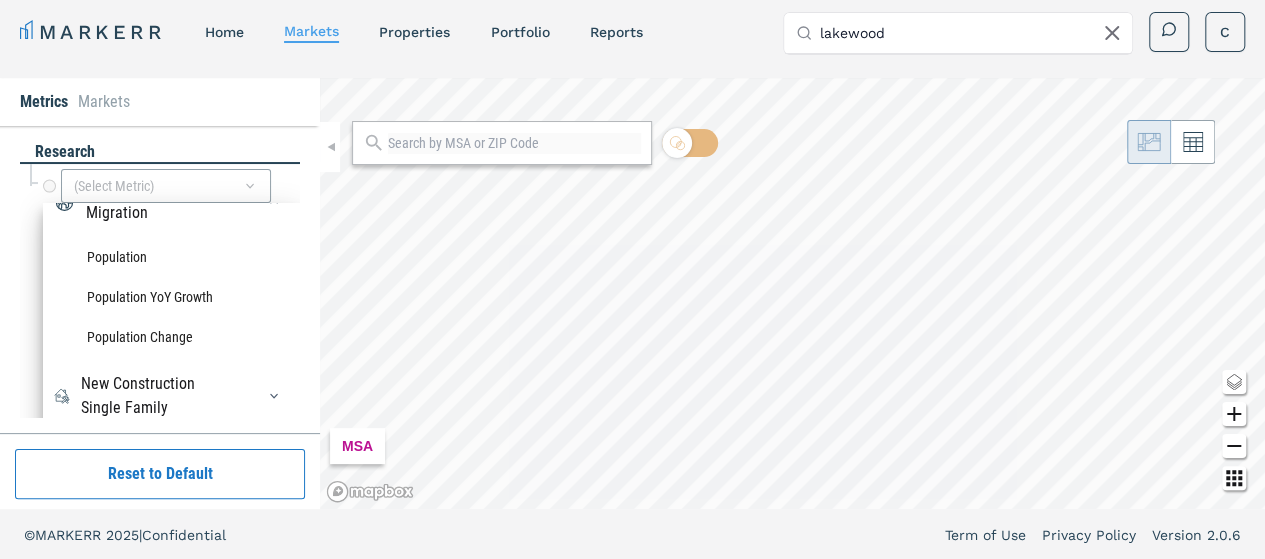 scroll, scrollTop: 148, scrollLeft: 0, axis: vertical 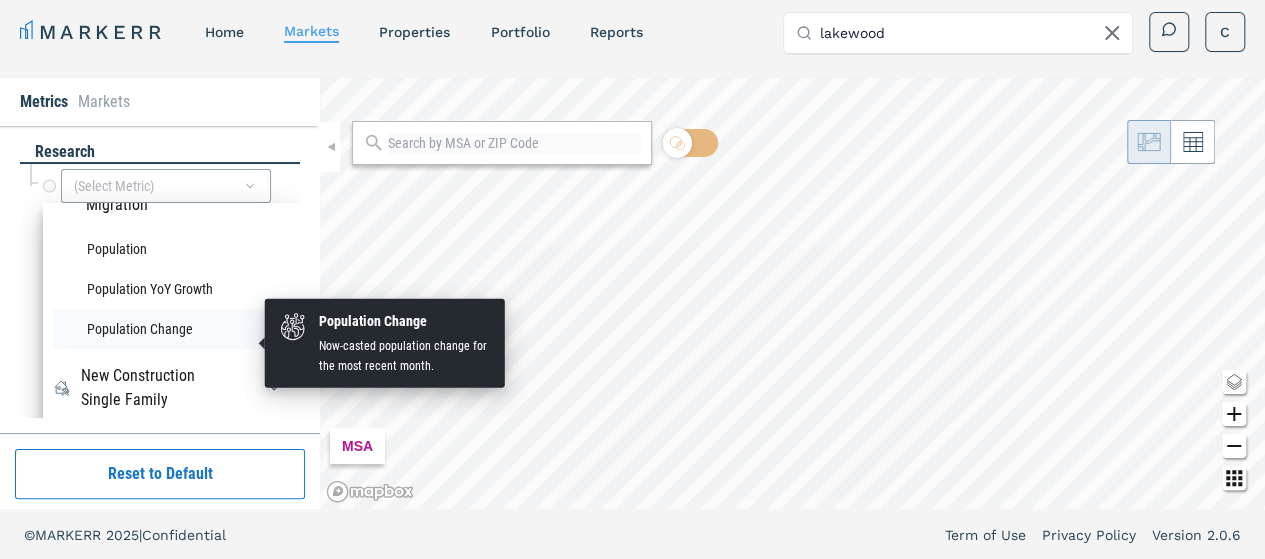 click on "Population Change" at bounding box center [171, 329] 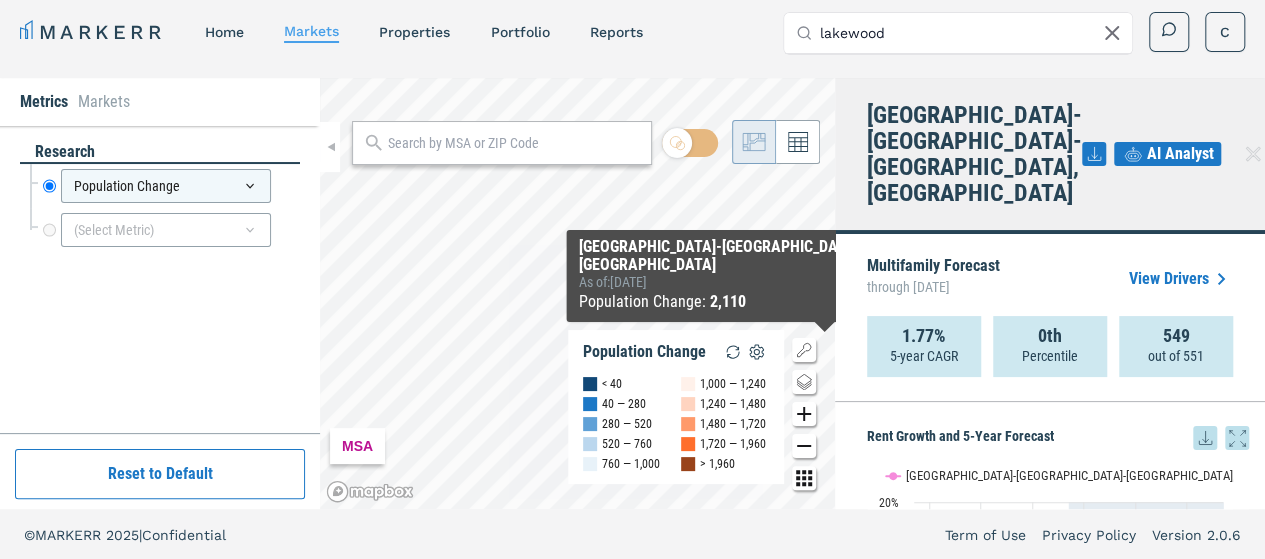 click on "View Drivers" at bounding box center (1181, 279) 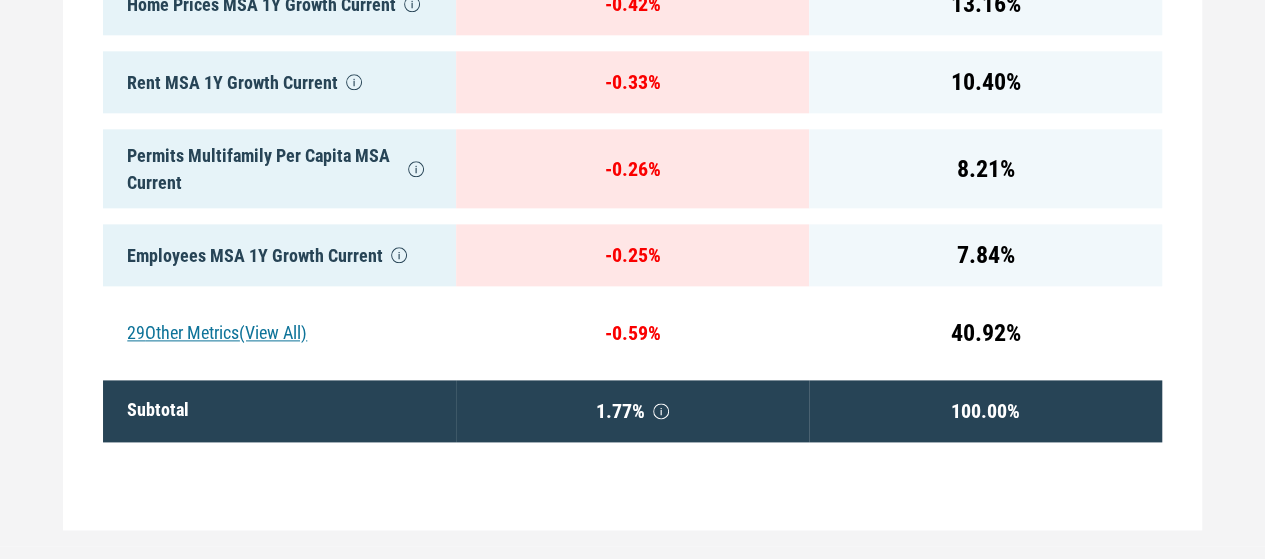 scroll, scrollTop: 1150, scrollLeft: 0, axis: vertical 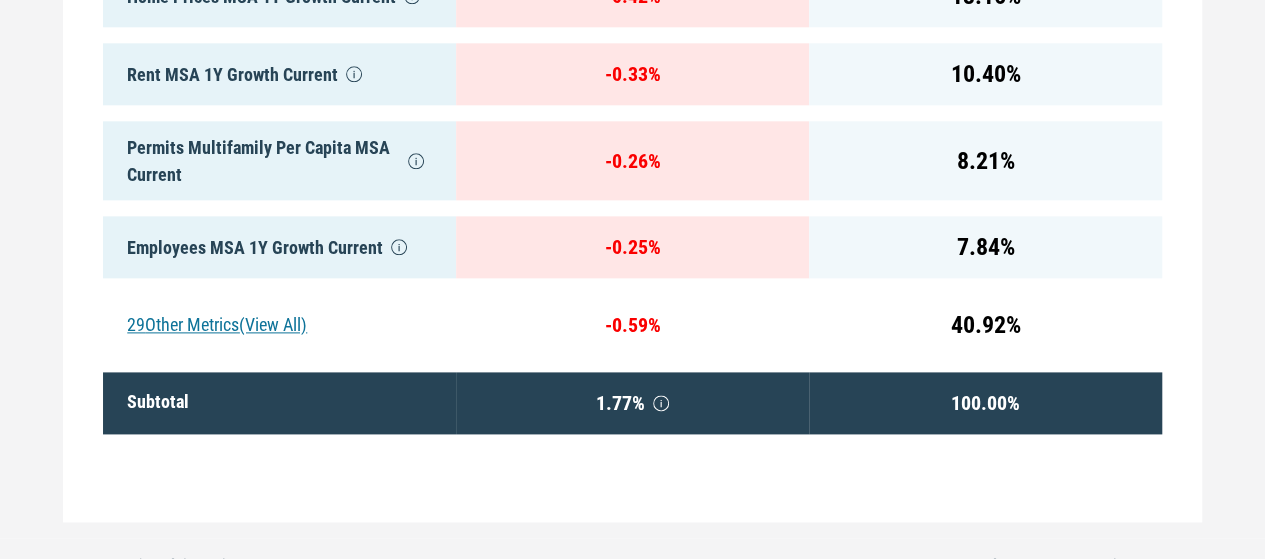 click on "29  Other Metrics  (View All)" at bounding box center [279, 325] 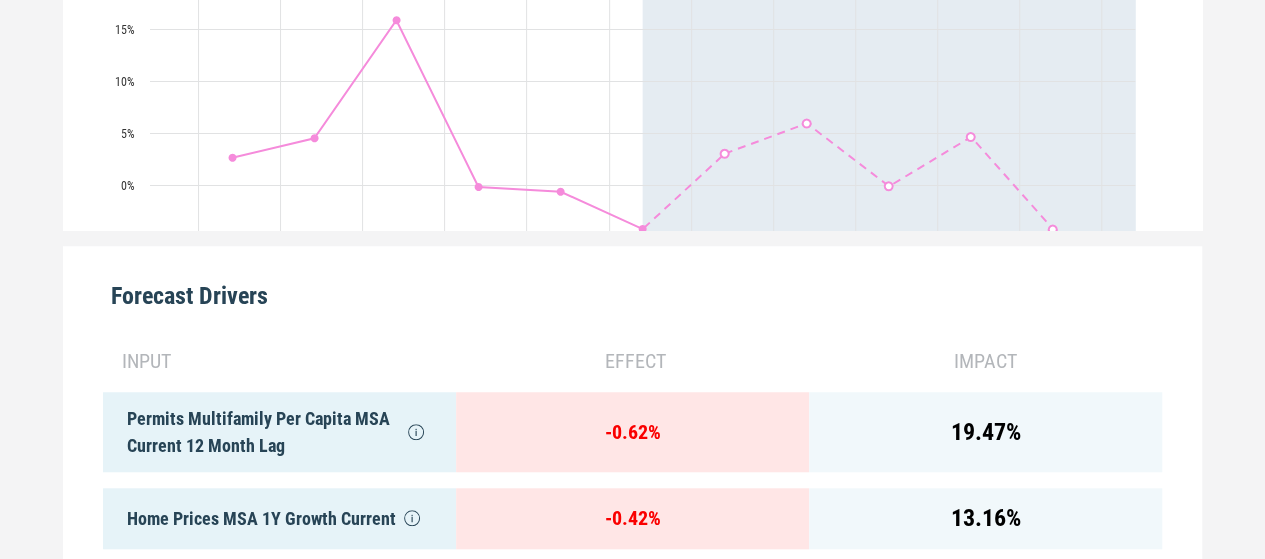 scroll, scrollTop: 711, scrollLeft: 0, axis: vertical 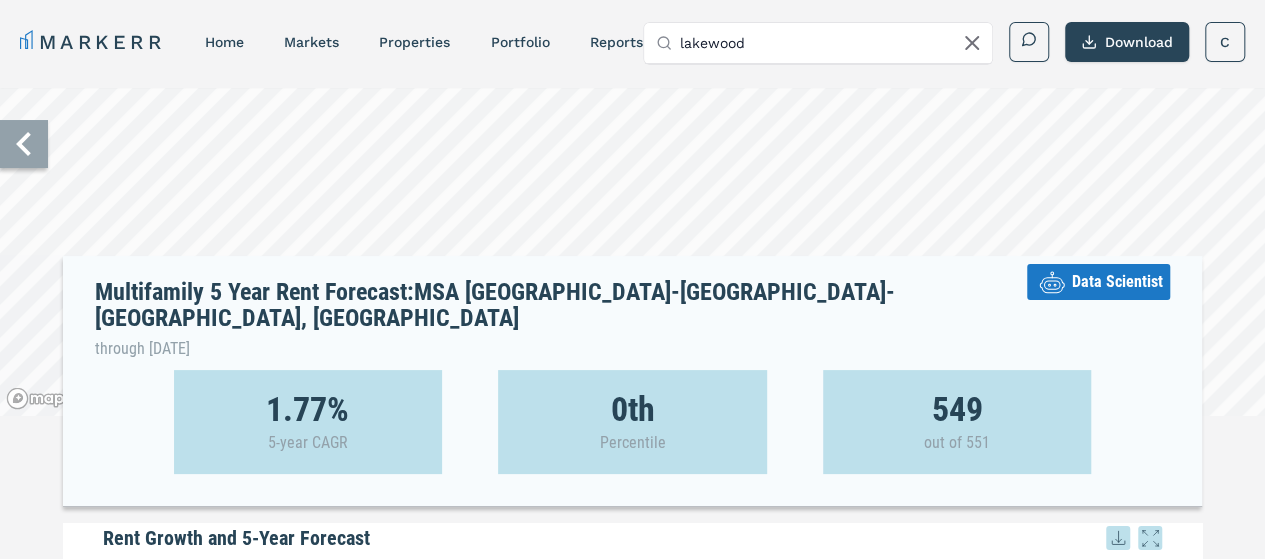 click 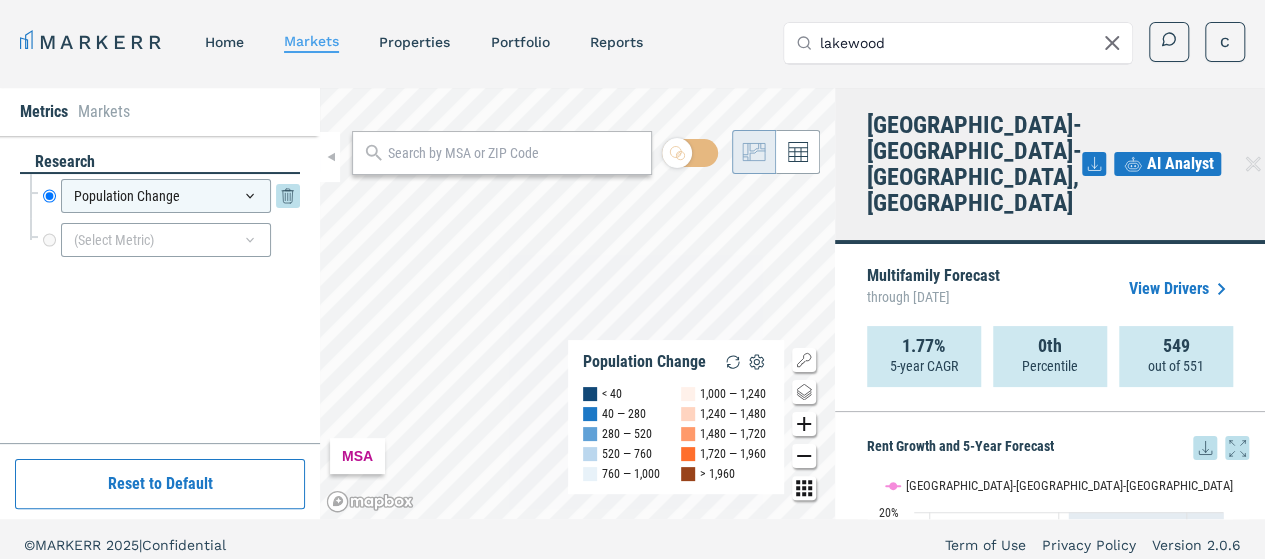 click 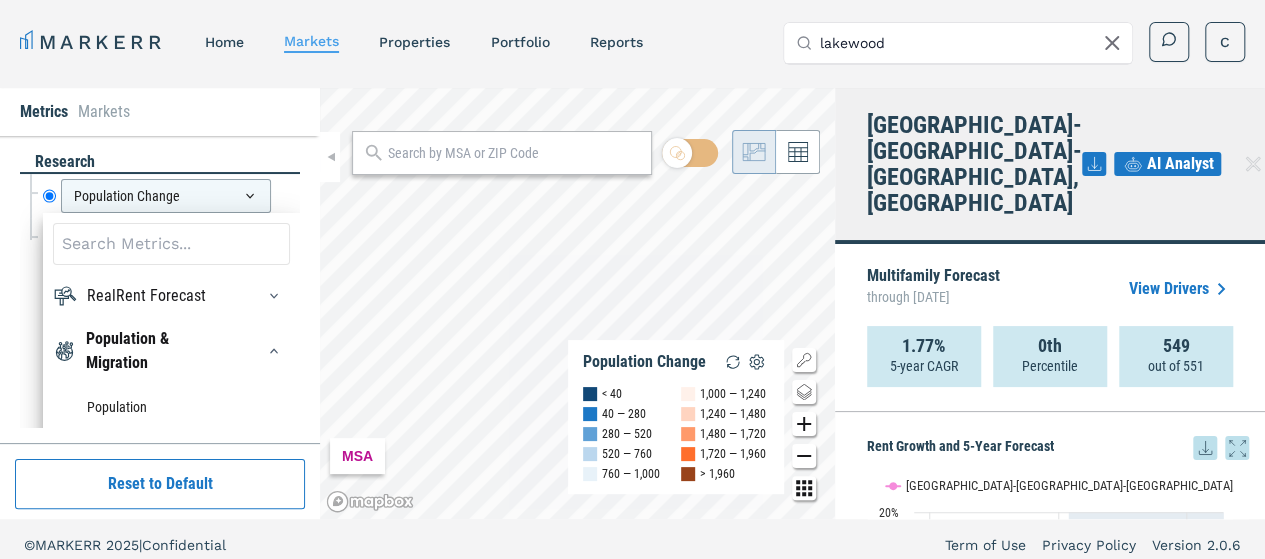 click at bounding box center (171, 244) 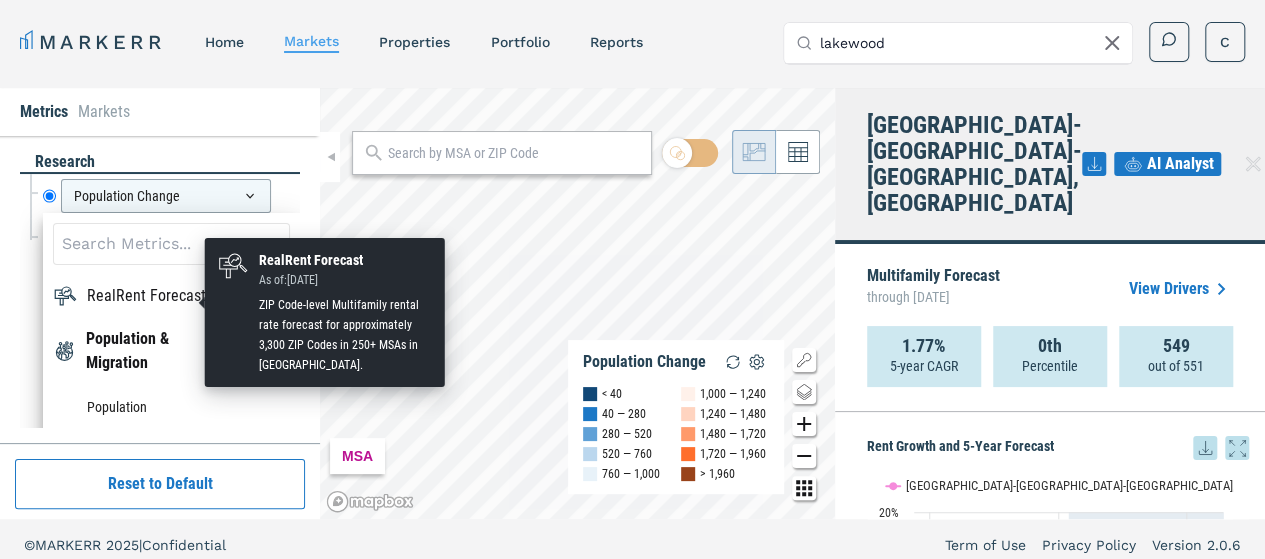 click on "RealRent Forecast" at bounding box center (146, 296) 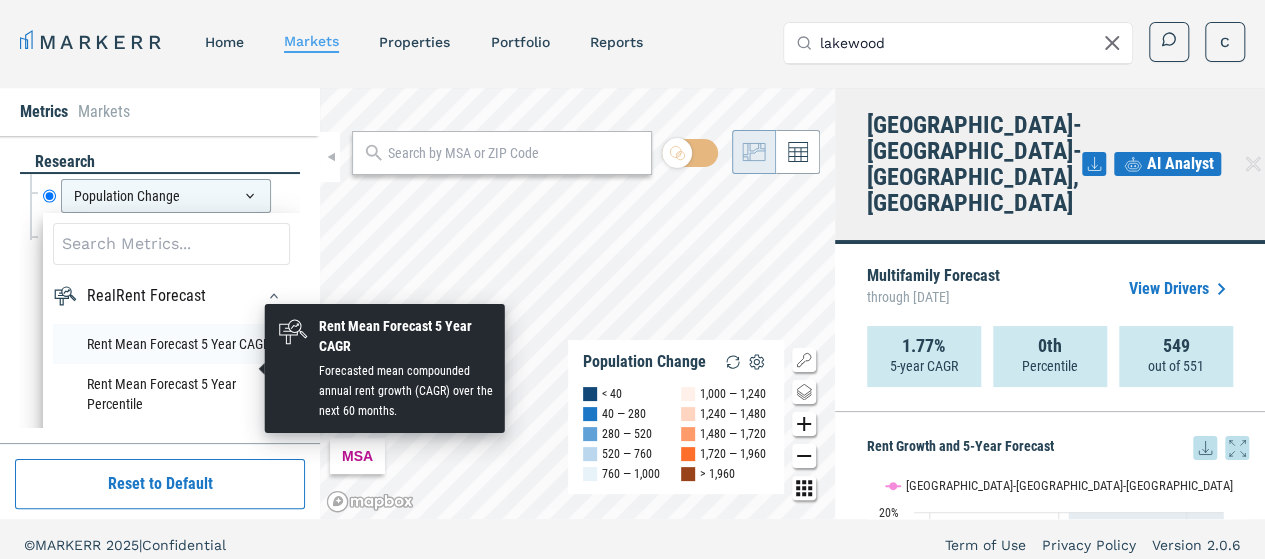 click on "Rent Mean Forecast 5 Year CAGR" at bounding box center (171, 344) 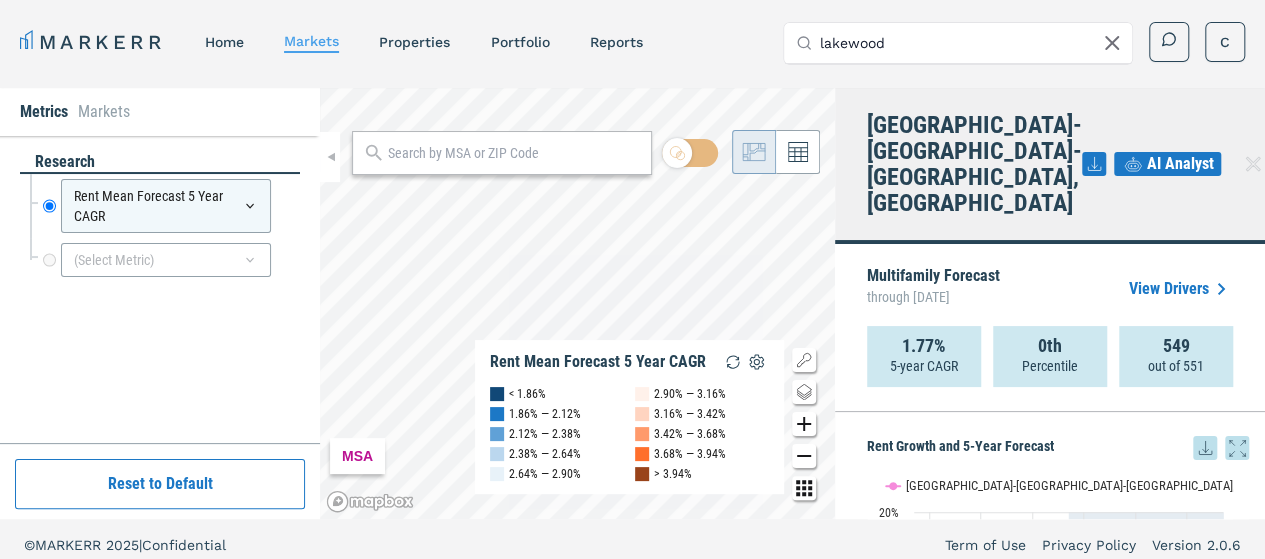 scroll, scrollTop: 12, scrollLeft: 0, axis: vertical 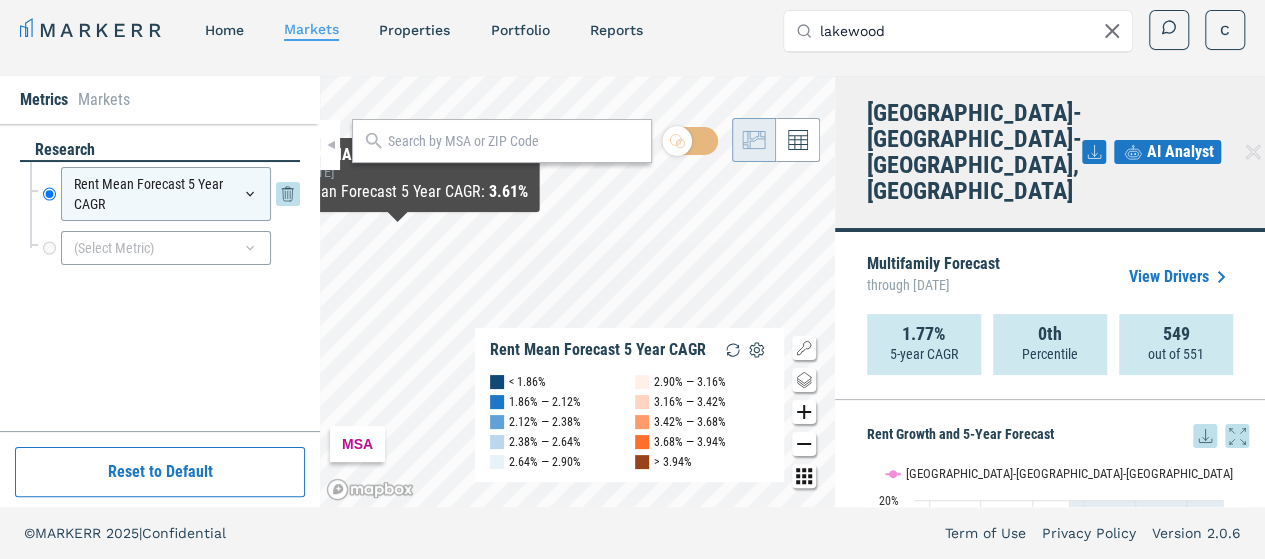 click 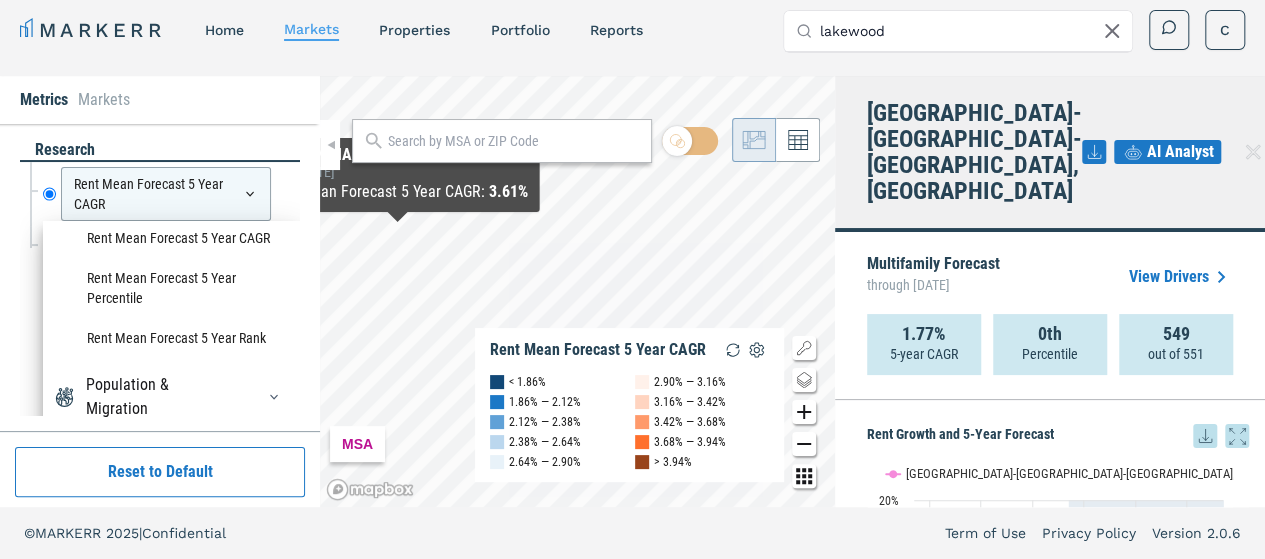 scroll, scrollTop: 125, scrollLeft: 0, axis: vertical 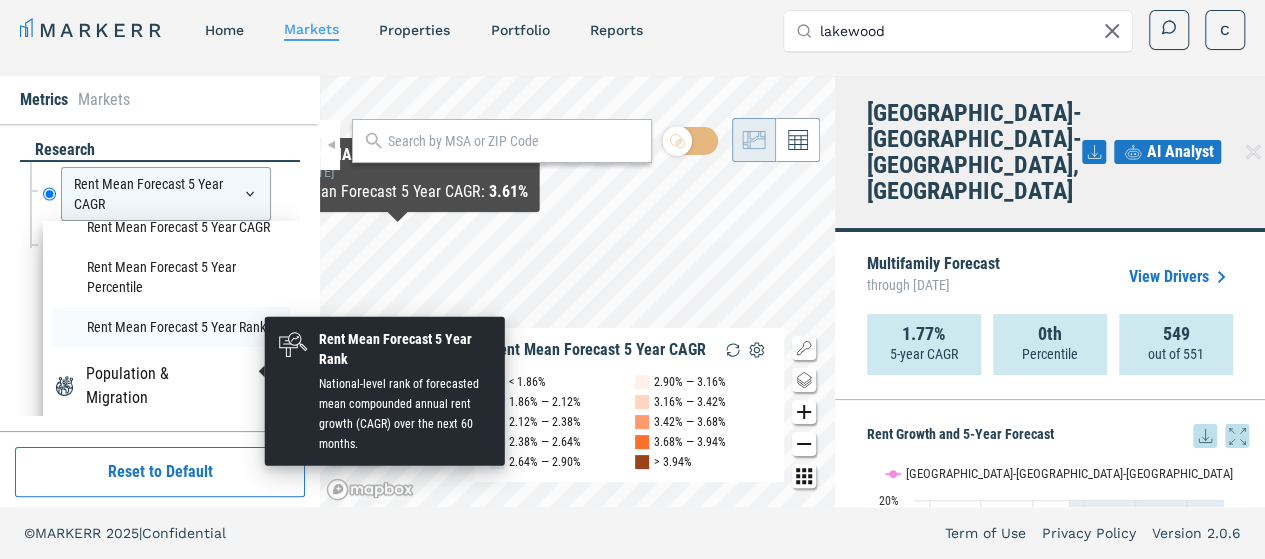 click on "Rent Mean Forecast 5 Year Rank" at bounding box center (171, 327) 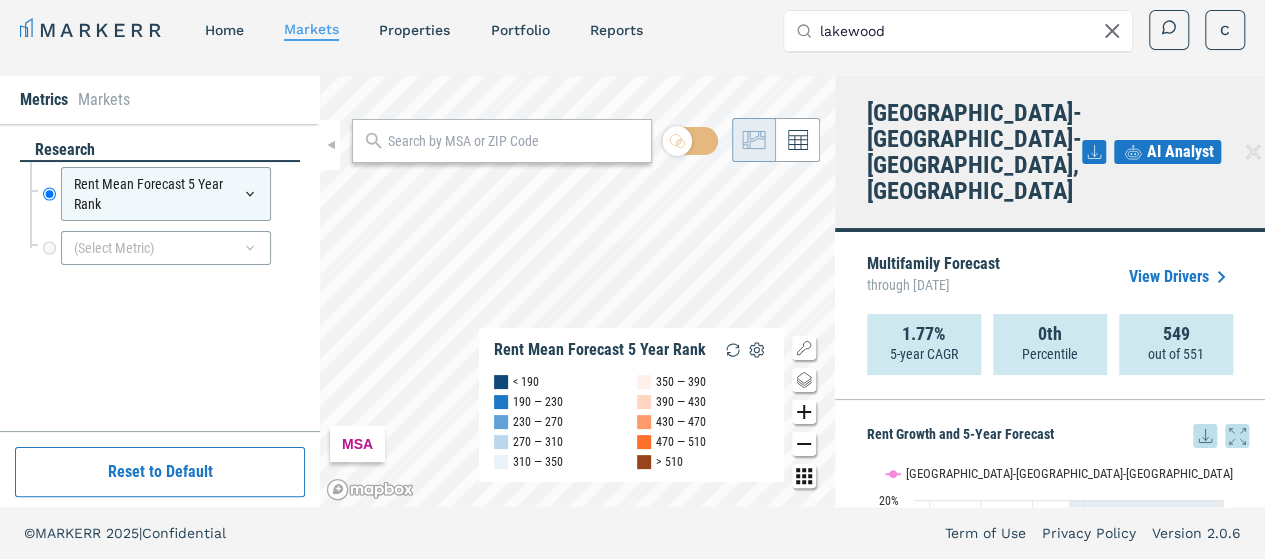 click on "out of 551" at bounding box center [1176, 354] 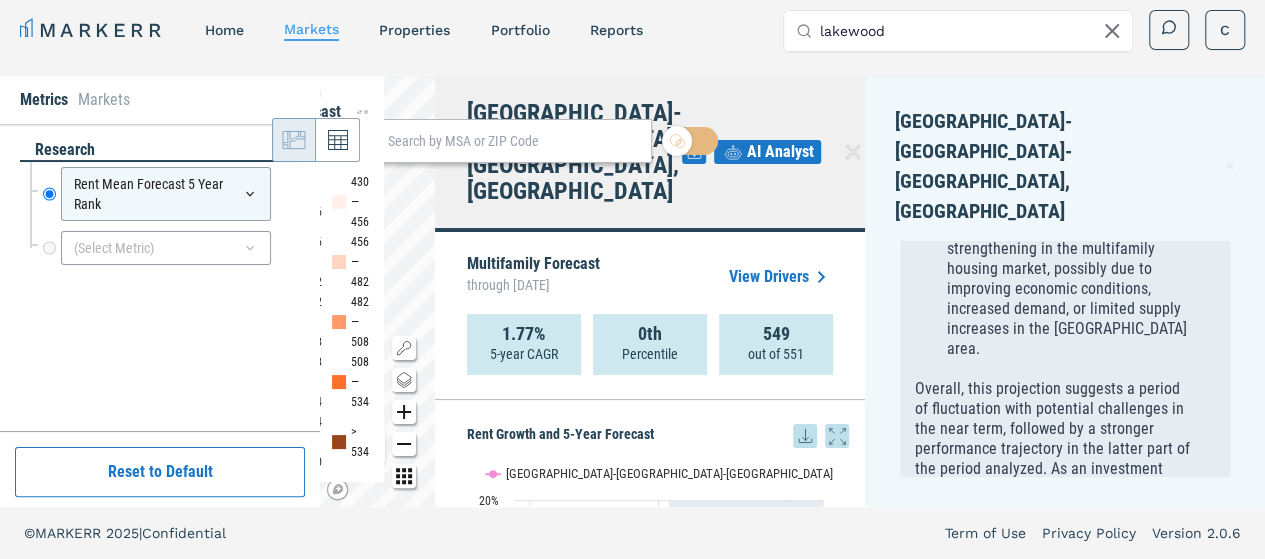 scroll, scrollTop: 593, scrollLeft: 0, axis: vertical 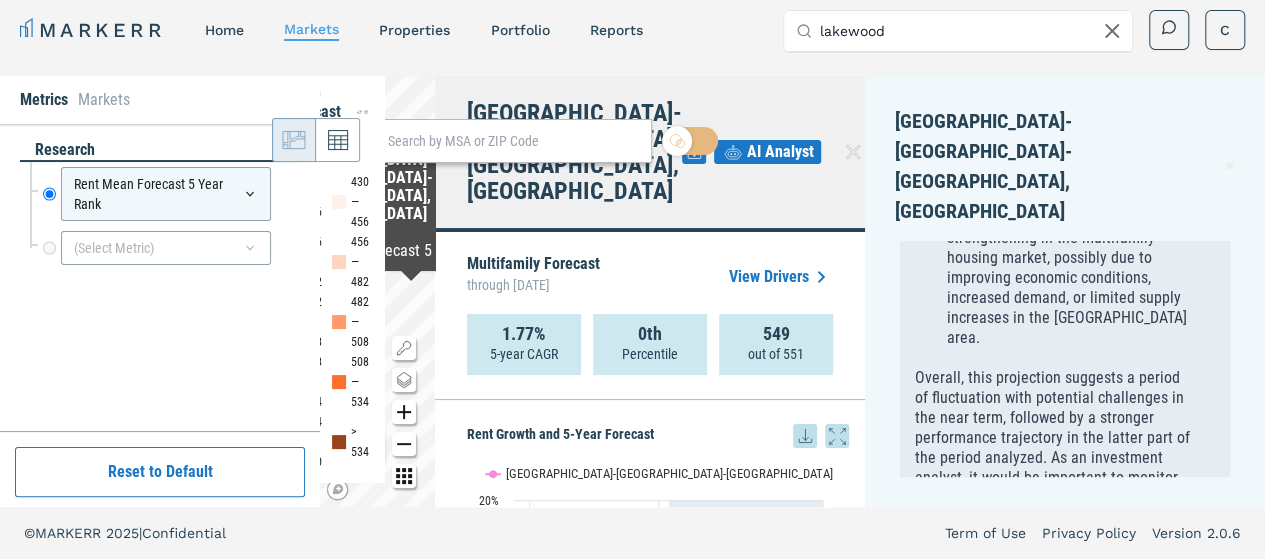 click on "[GEOGRAPHIC_DATA]-[GEOGRAPHIC_DATA]-[GEOGRAPHIC_DATA], [GEOGRAPHIC_DATA] [GEOGRAPHIC_DATA]" at bounding box center [650, 154] 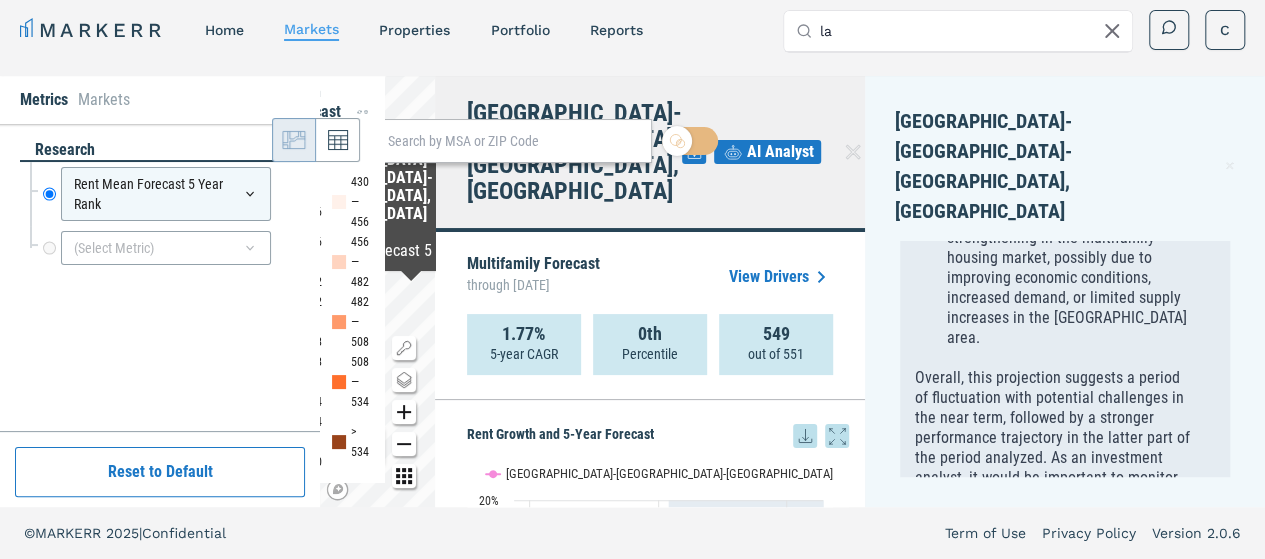 type on "l" 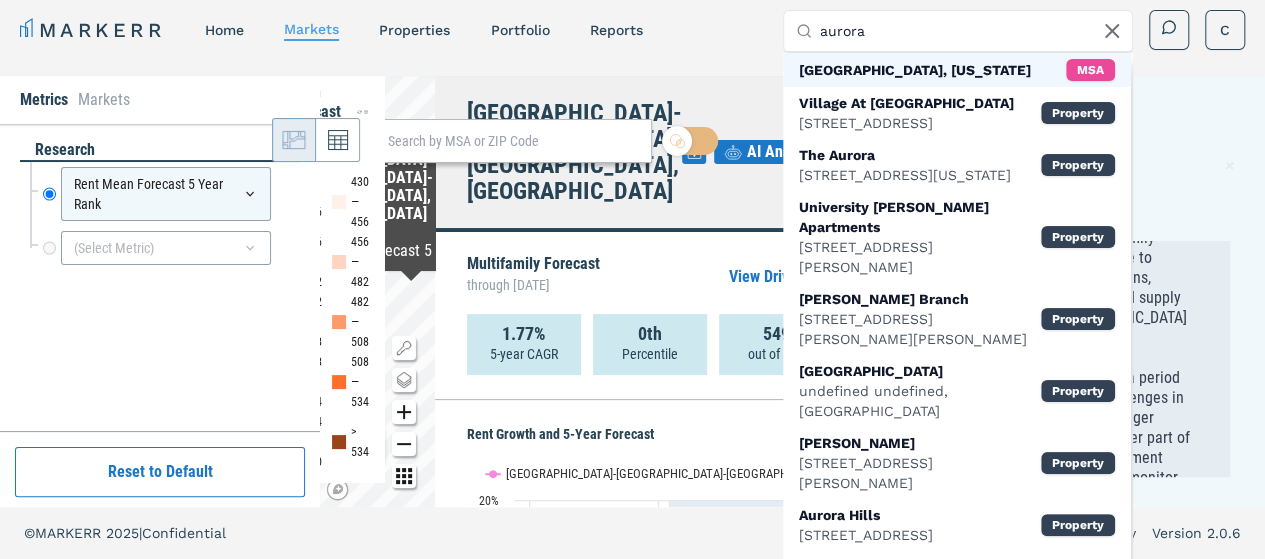 click on "[GEOGRAPHIC_DATA], [US_STATE]" at bounding box center [915, 70] 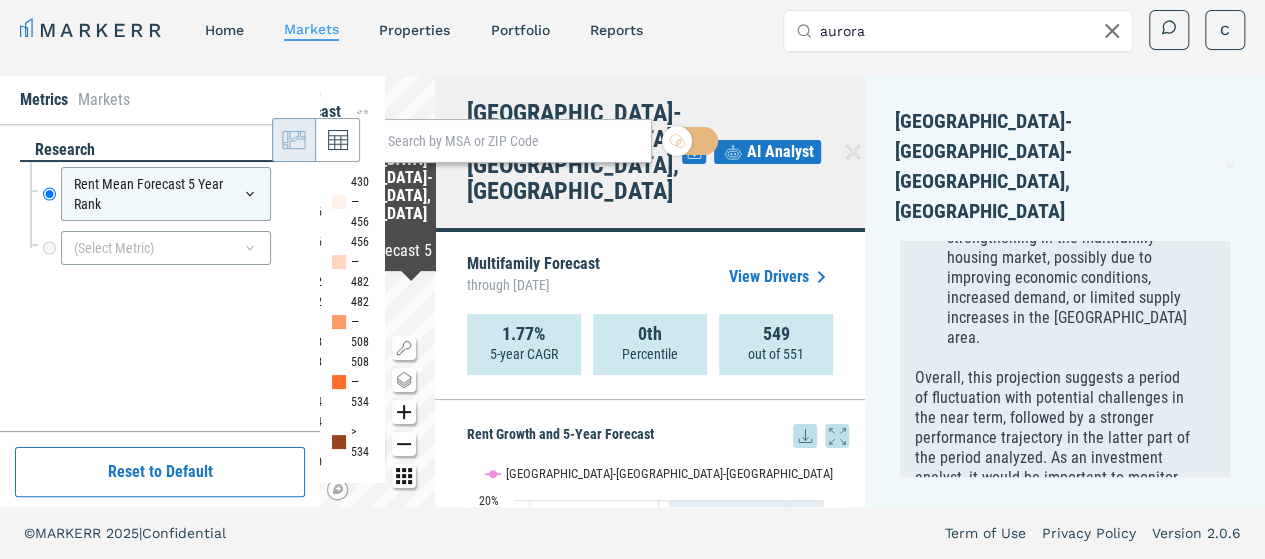 click on "Rent Mean Forecast 5 Year Rank Rent Mean Forecast 5 Year Rank" at bounding box center [165, 194] 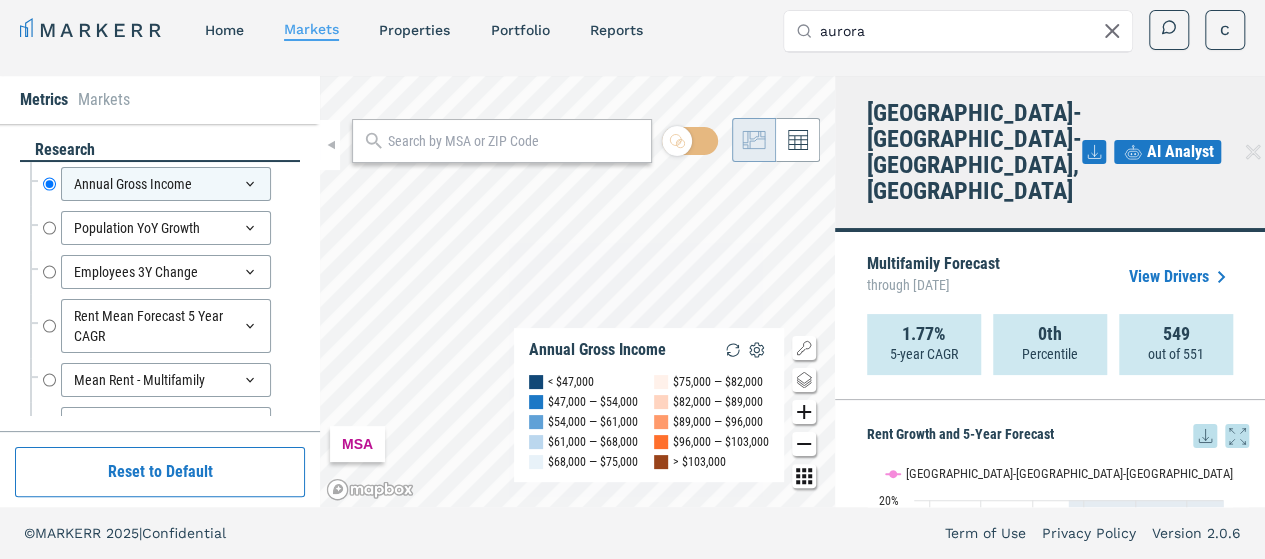 click on "aurora" at bounding box center [970, 31] 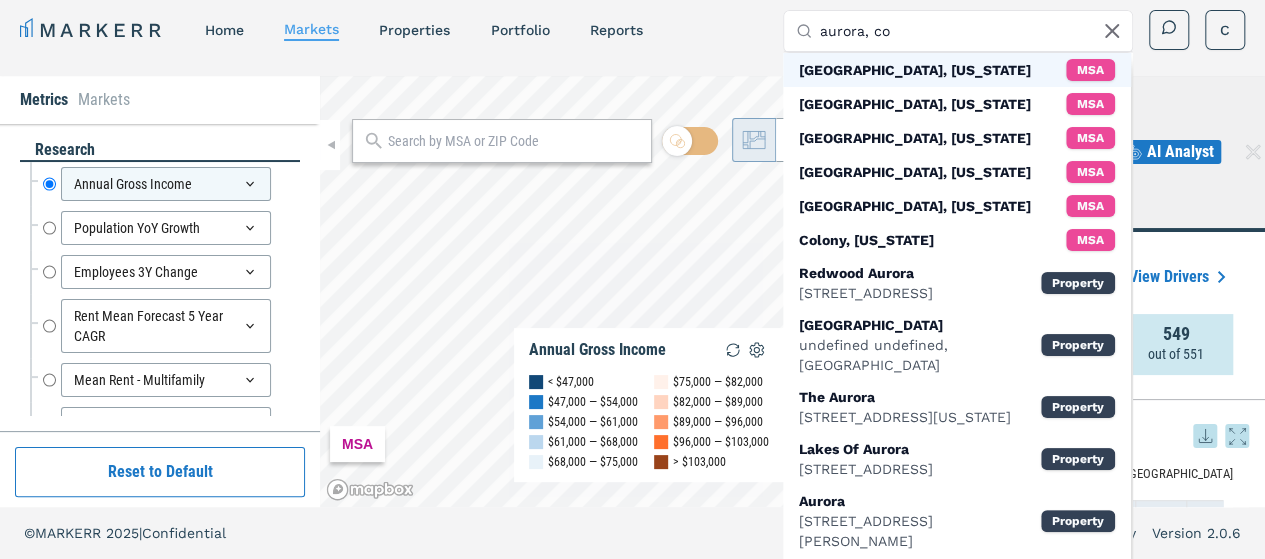 type on "aurora, co" 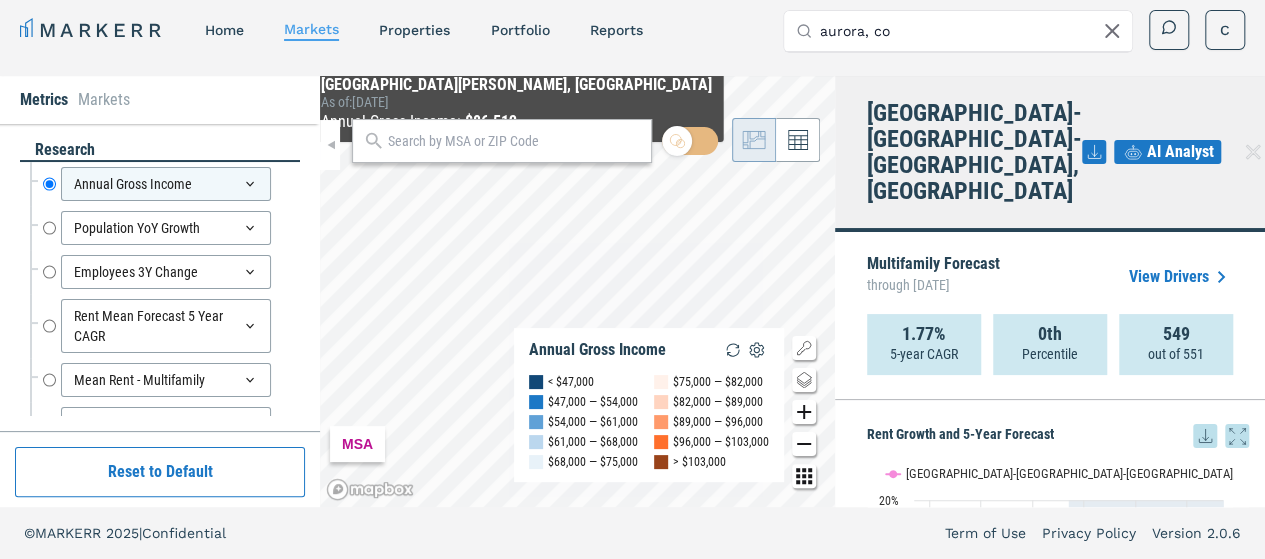click at bounding box center [502, 141] 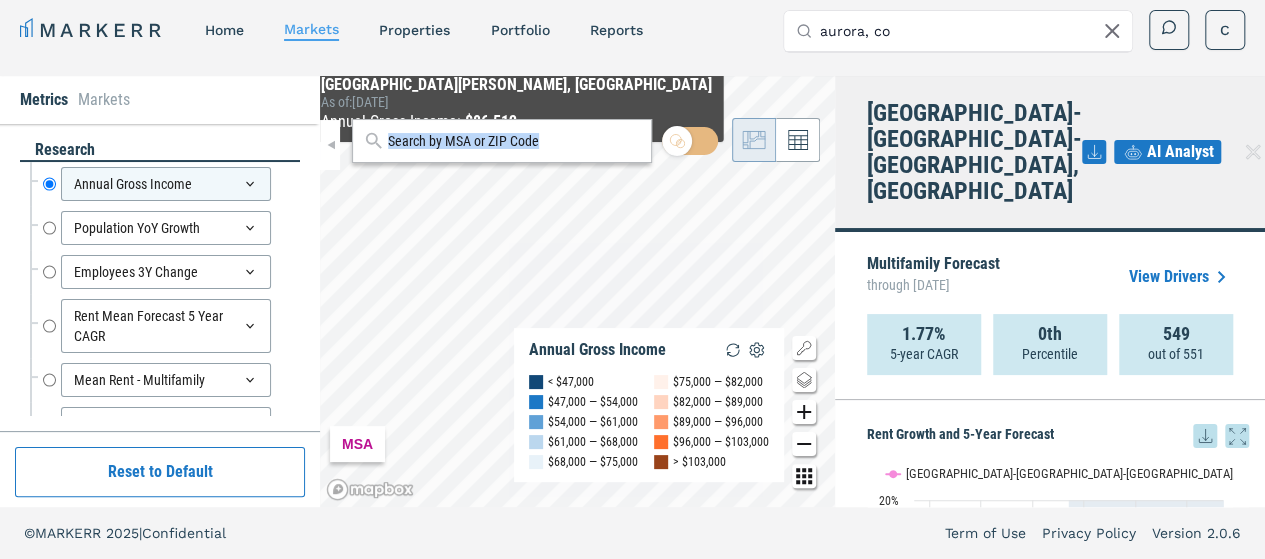 click at bounding box center [502, 141] 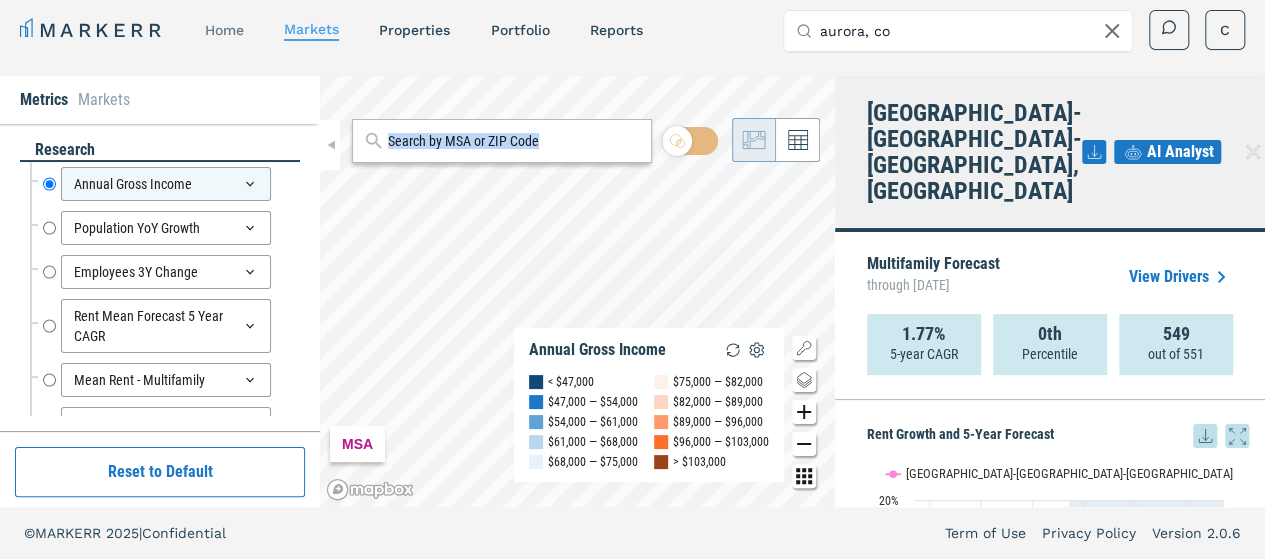 click on "home" at bounding box center (224, 30) 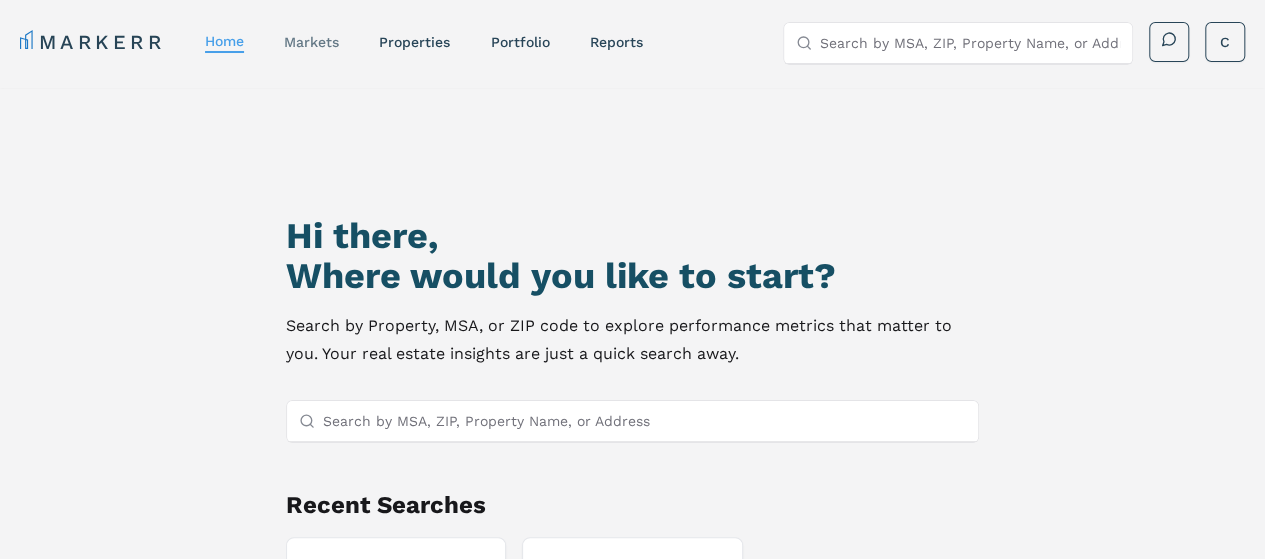 click on "markets" at bounding box center [311, 42] 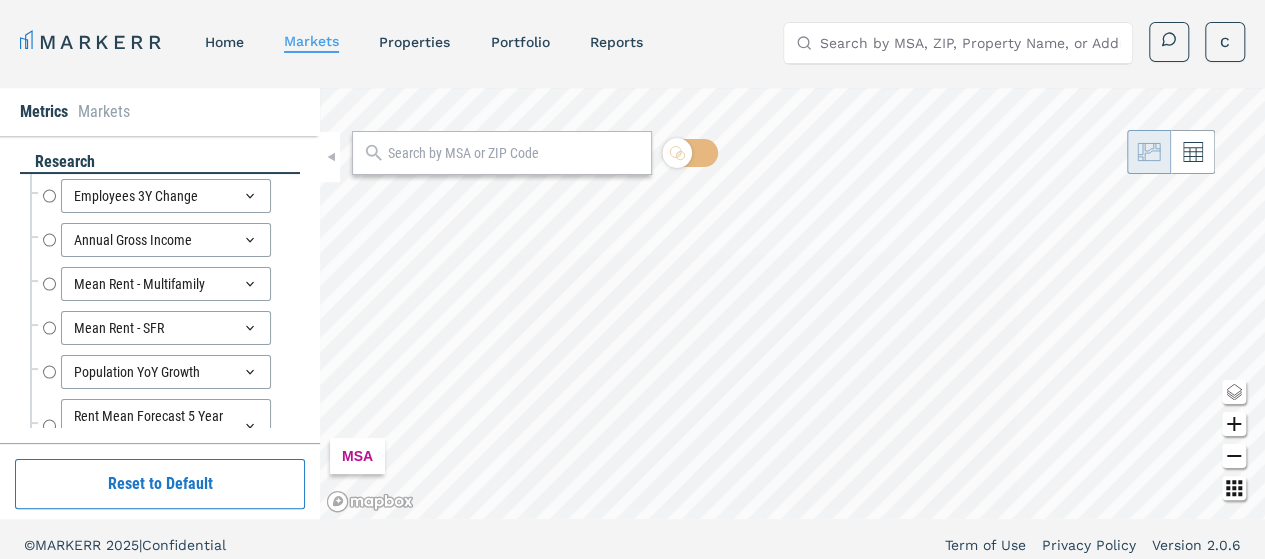 radio on "true" 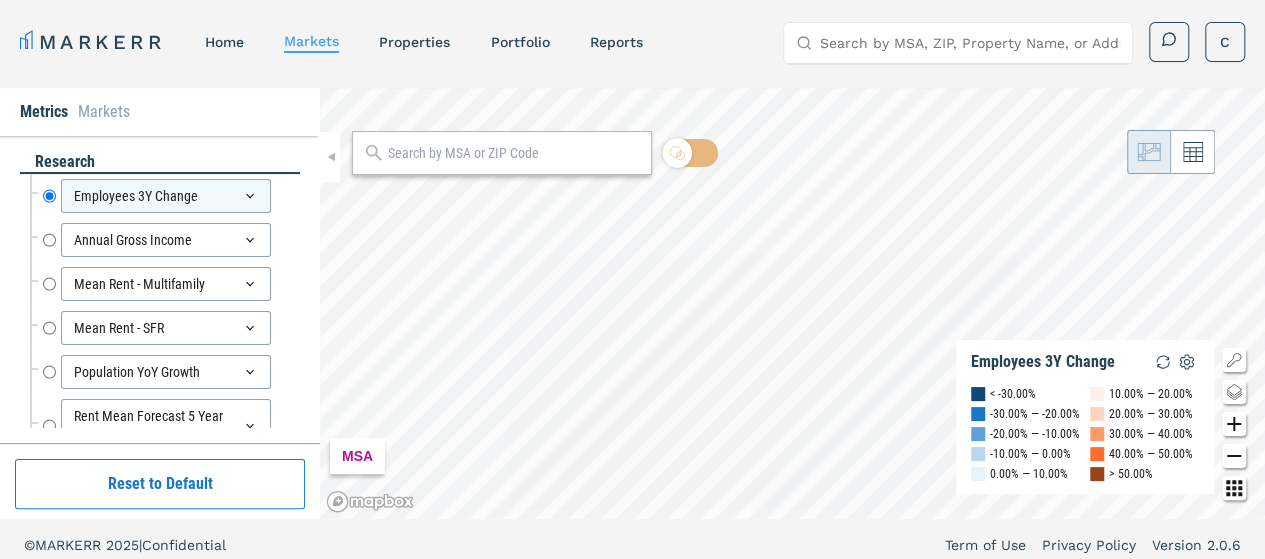 click on "Search by MSA, ZIP, Property Name, or Address" at bounding box center (970, 43) 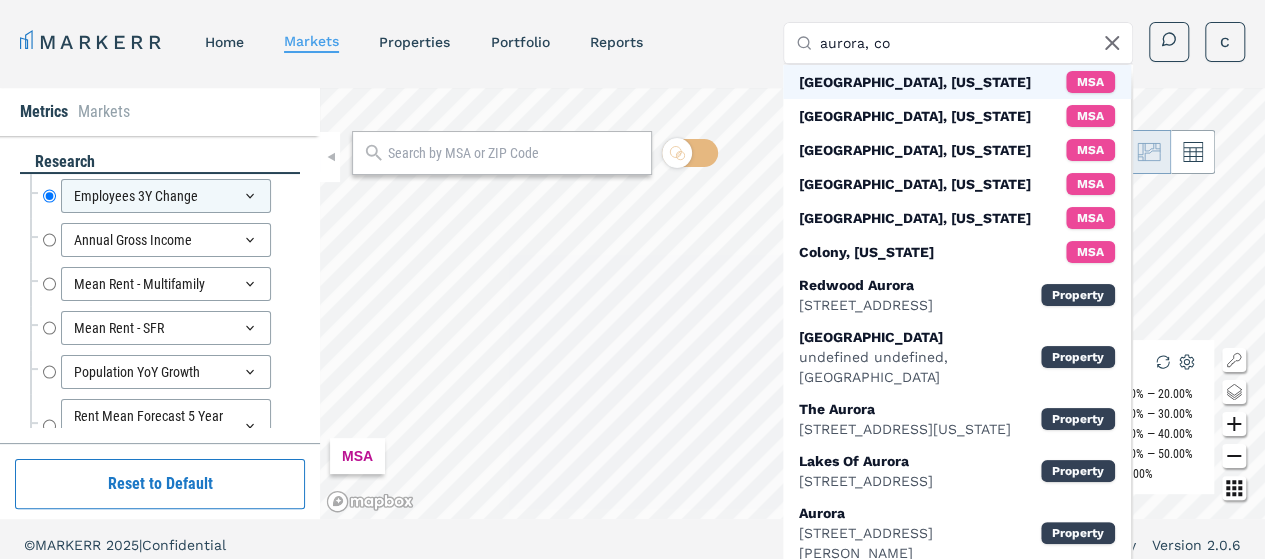 type on "aurora, co" 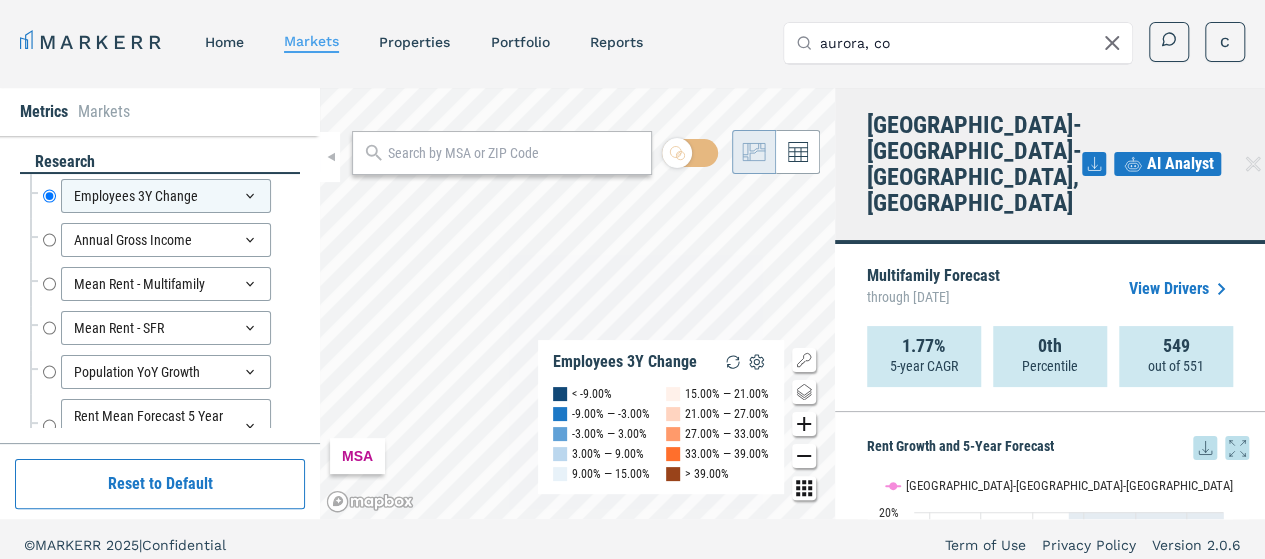 scroll, scrollTop: 5, scrollLeft: 0, axis: vertical 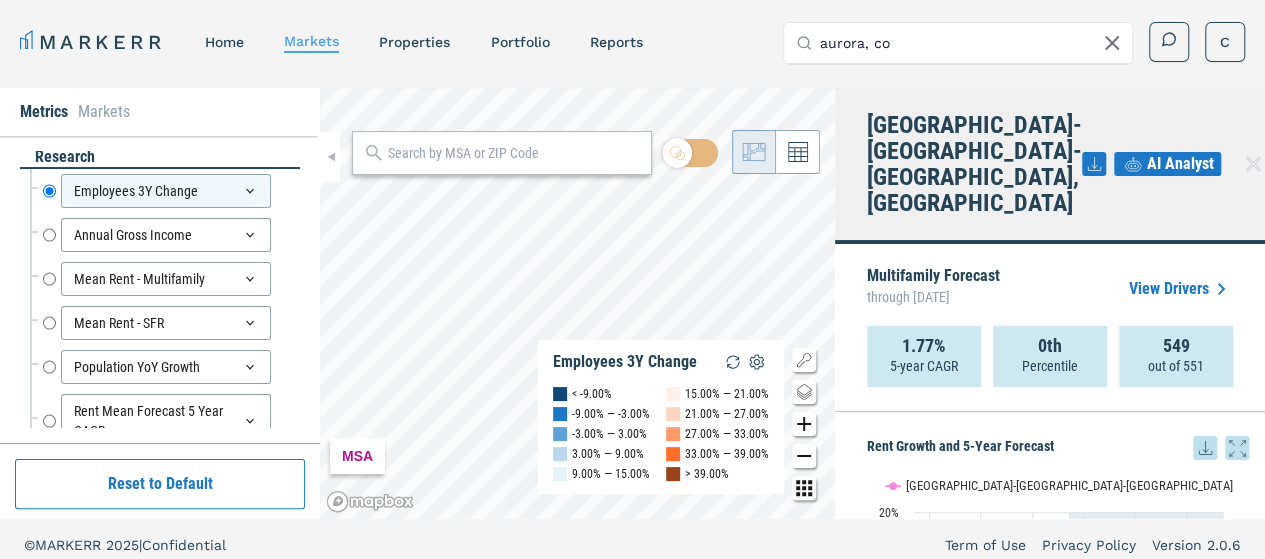 click on "Markets" at bounding box center (104, 112) 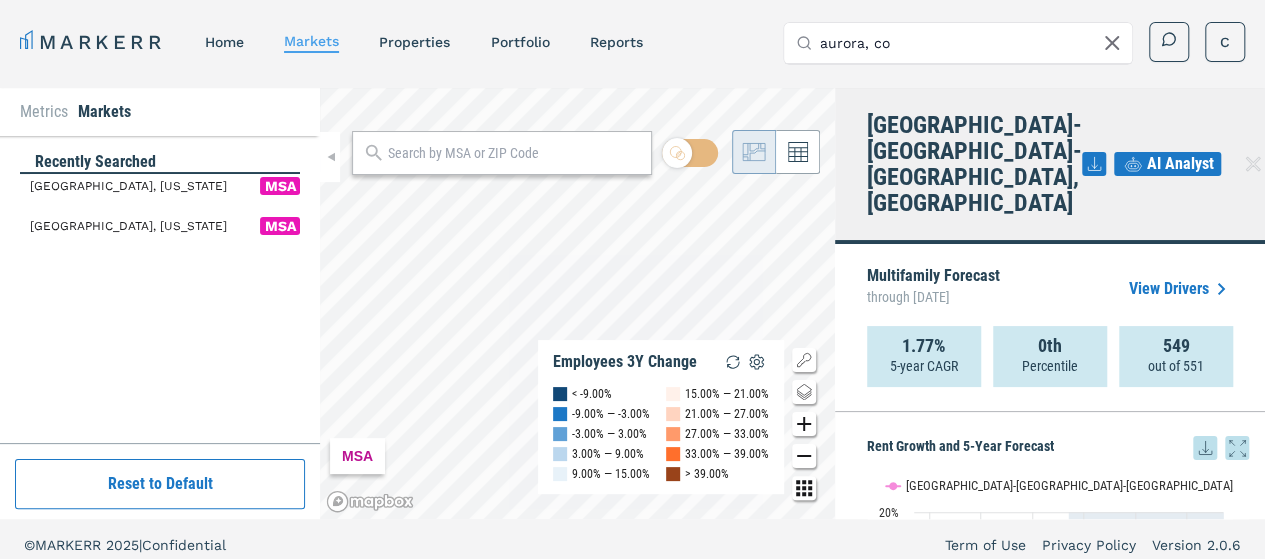 click on "Metrics" at bounding box center (44, 112) 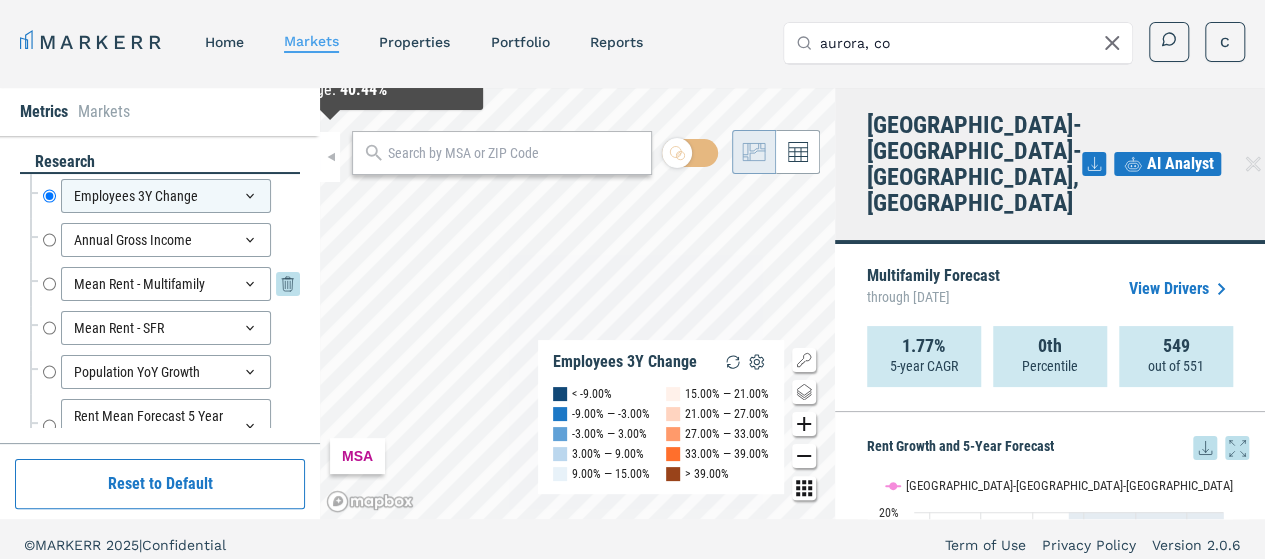 click on "Mean Rent - Multifamily" at bounding box center [49, 284] 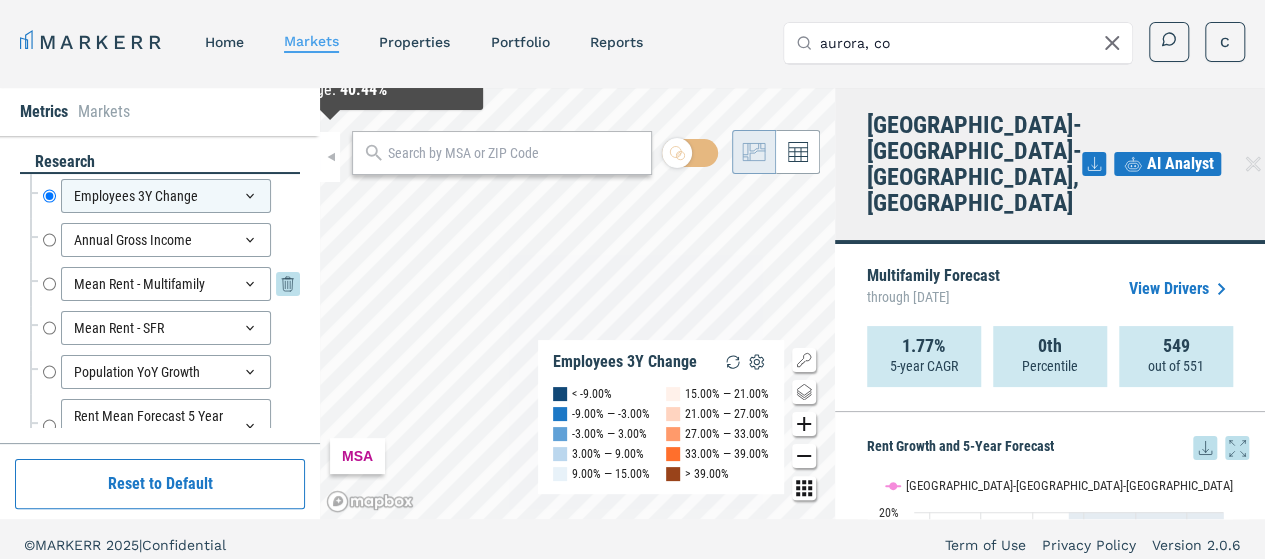 radio on "false" 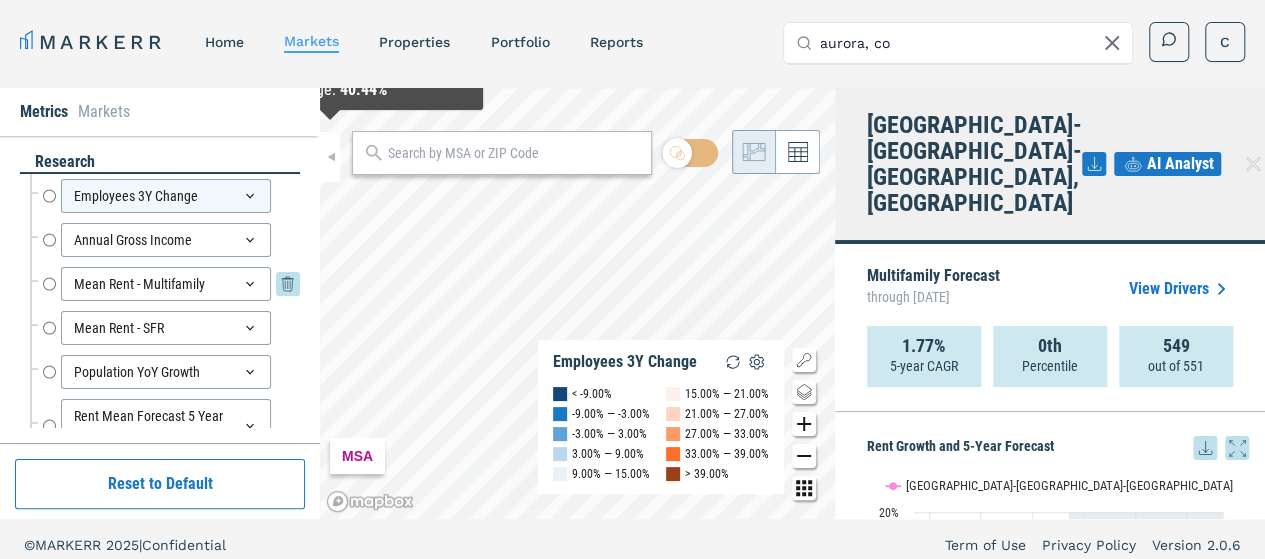 radio on "true" 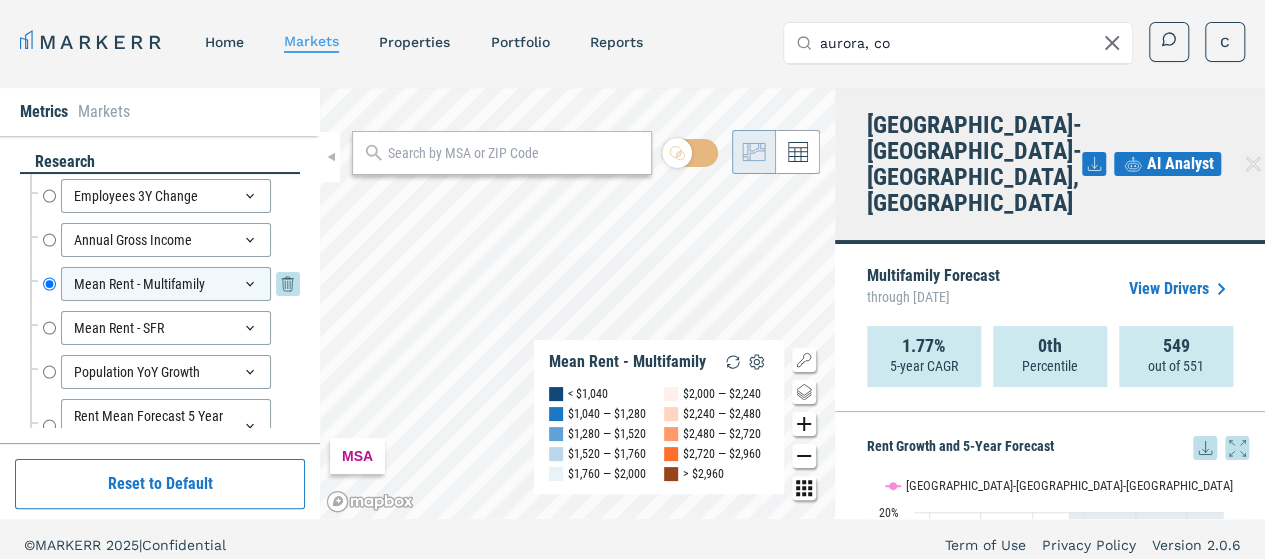 click 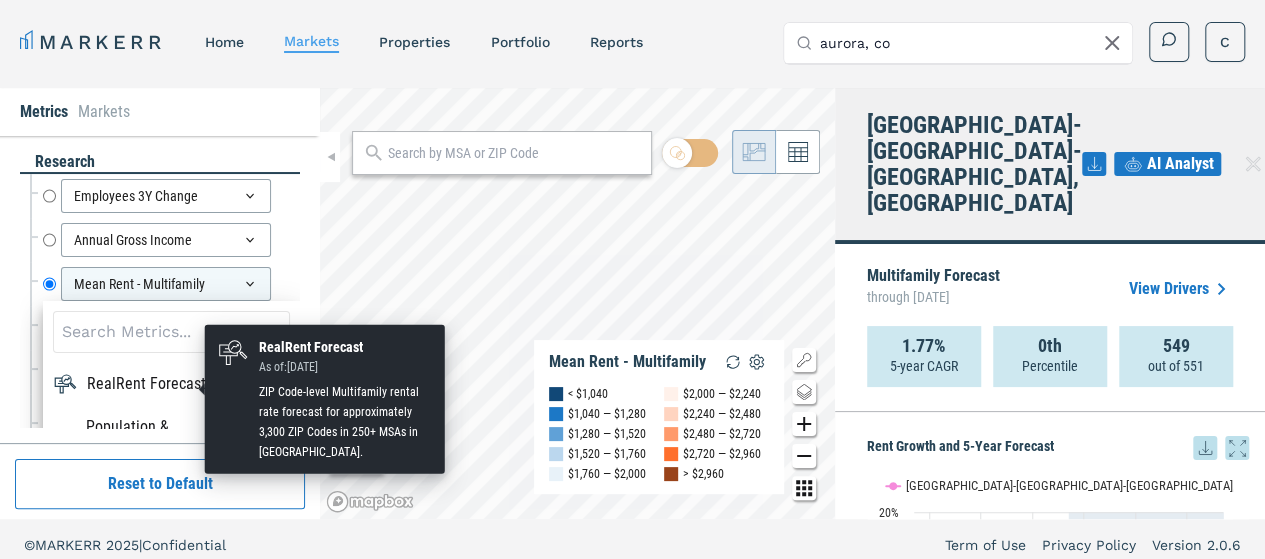 click on "RealRent Forecast" at bounding box center [146, 384] 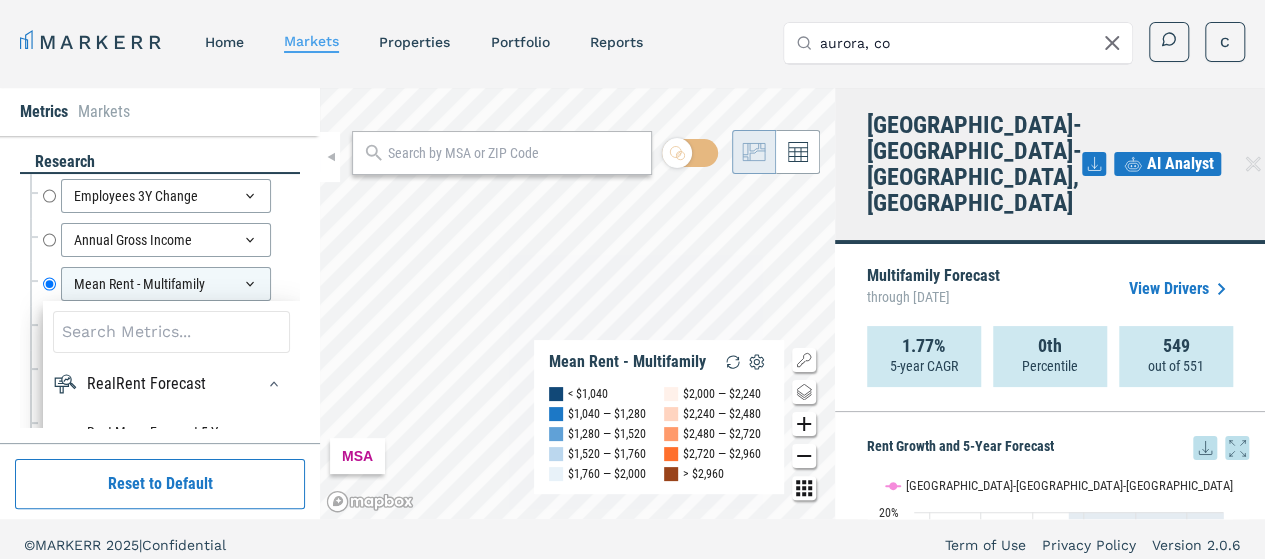 click on "MARKERR home markets properties Portfolio reports Search by MSA, ZIP, Property Name, or Address [GEOGRAPHIC_DATA], co C" at bounding box center [632, 42] 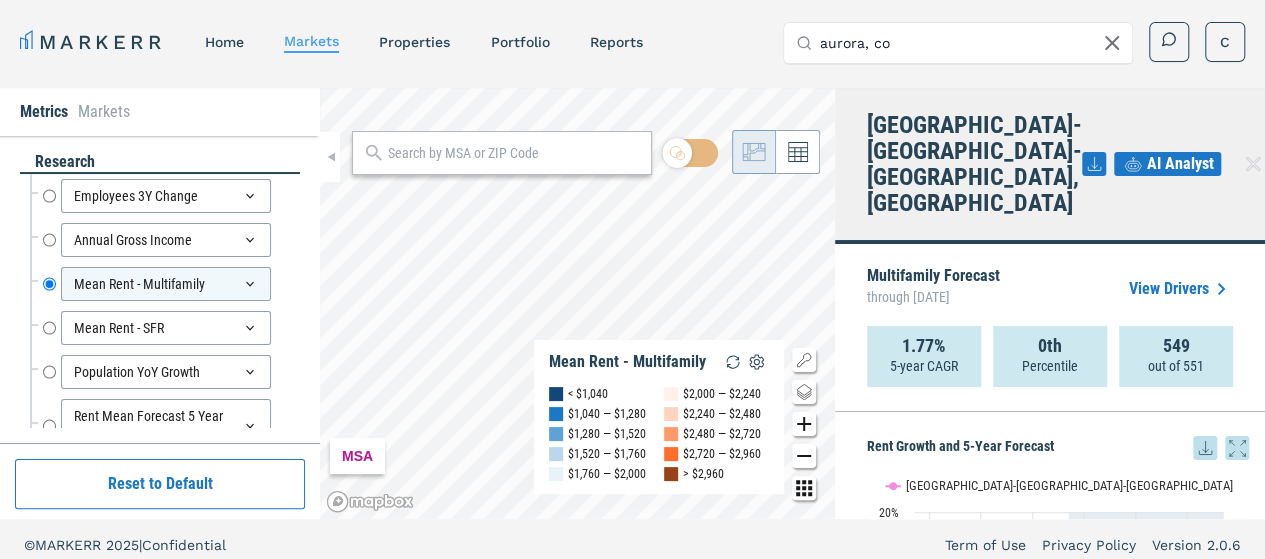 click on "aurora, co" at bounding box center (970, 43) 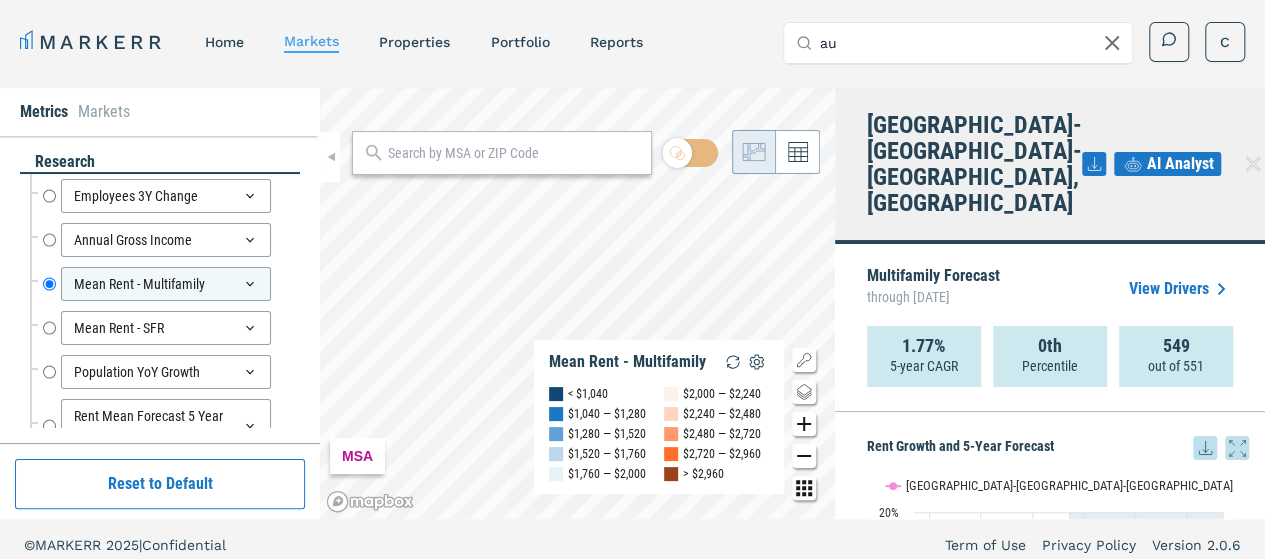 type on "a" 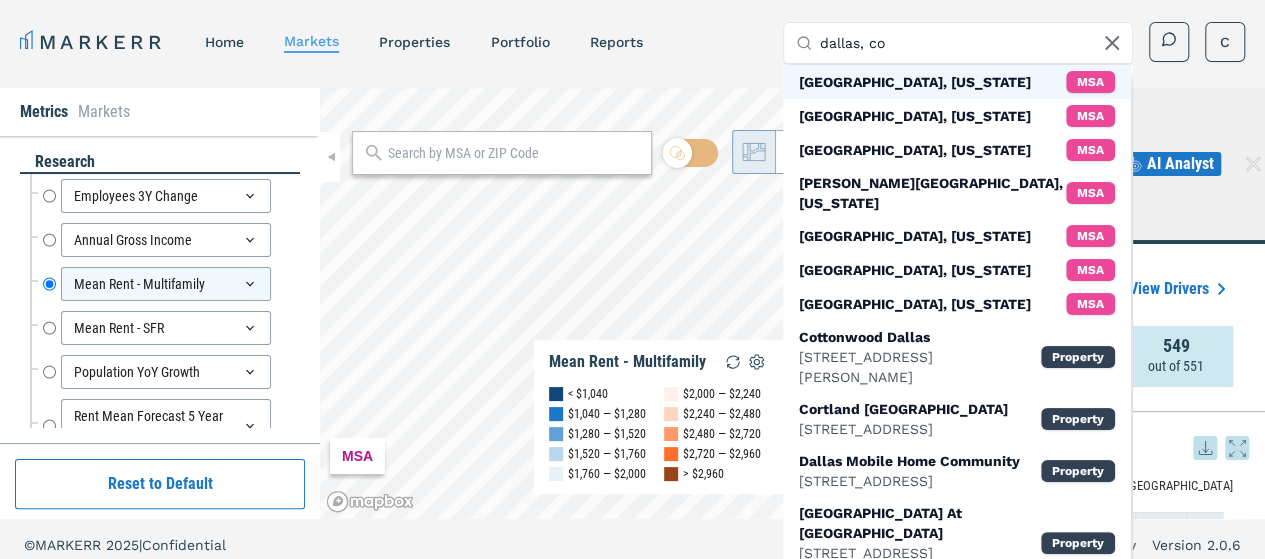 click on "[GEOGRAPHIC_DATA], [US_STATE] MSA" at bounding box center [957, 82] 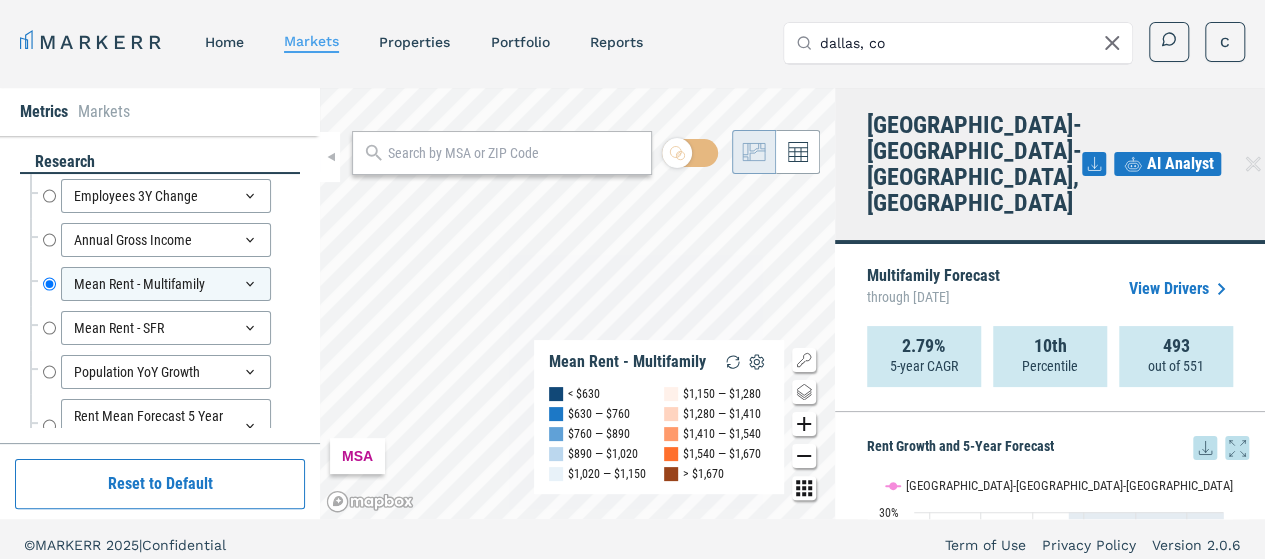click on "dallas, co" at bounding box center (970, 43) 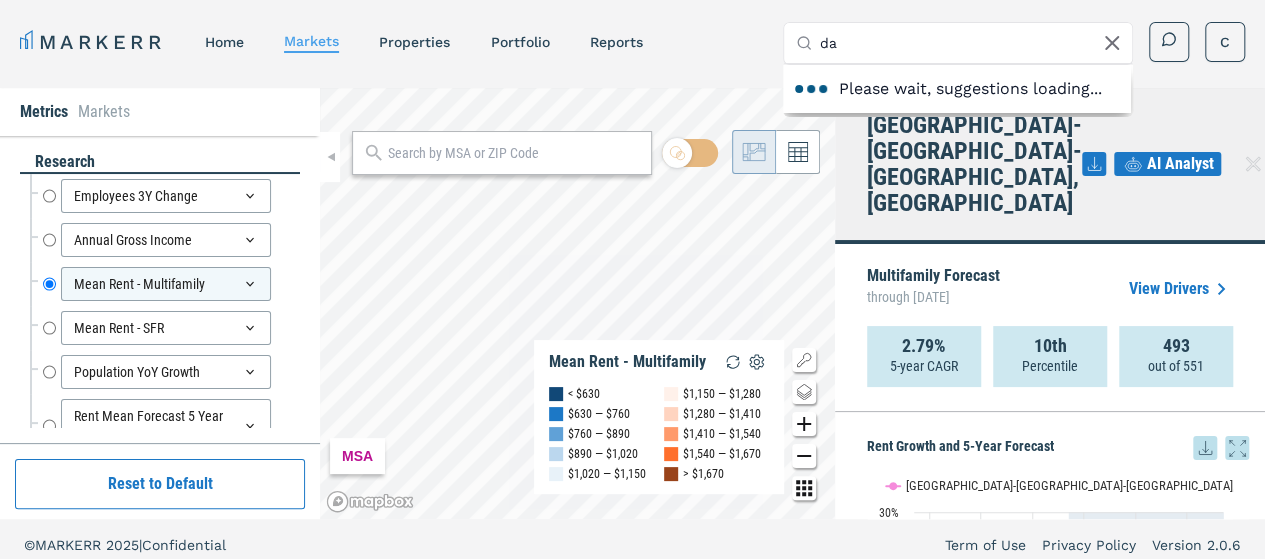 type on "d" 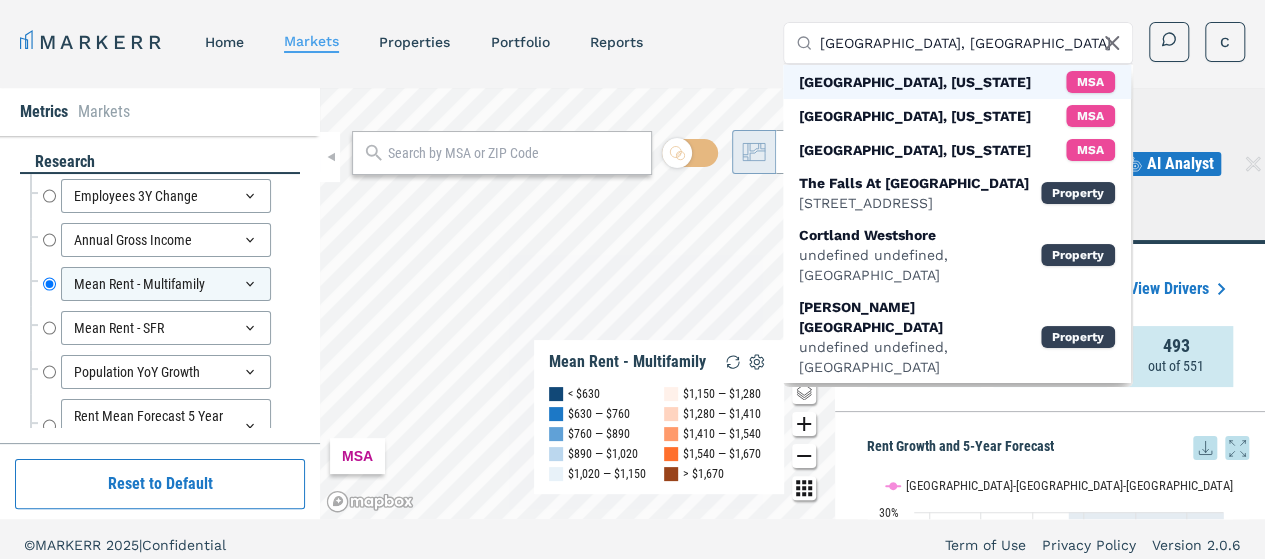 click on "[GEOGRAPHIC_DATA], [US_STATE]" at bounding box center (915, 82) 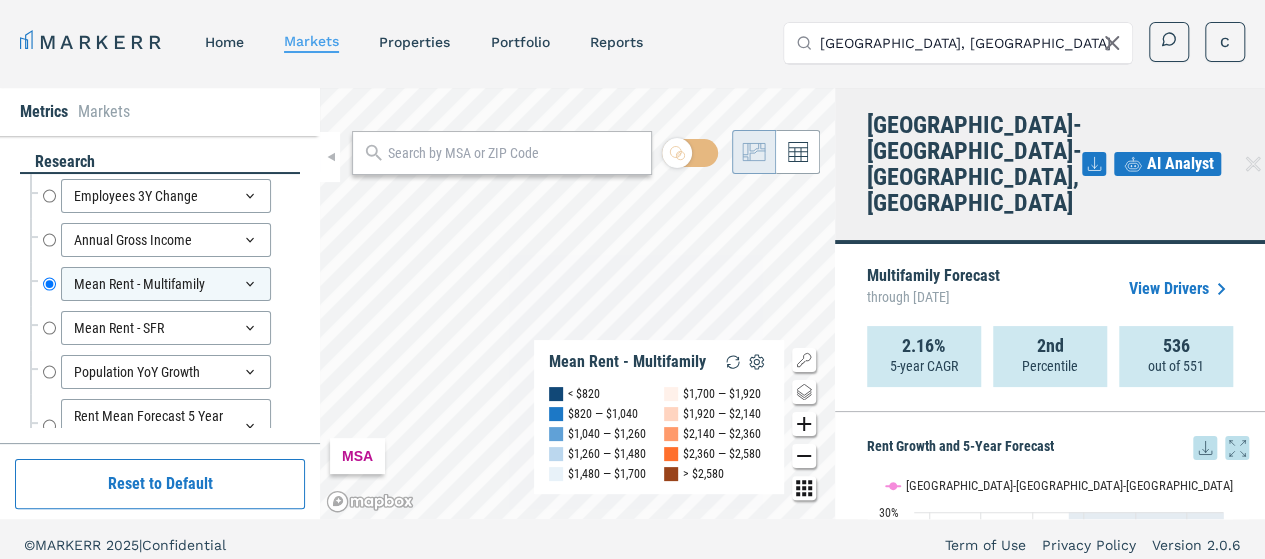 click on "[GEOGRAPHIC_DATA], [GEOGRAPHIC_DATA]" at bounding box center (970, 43) 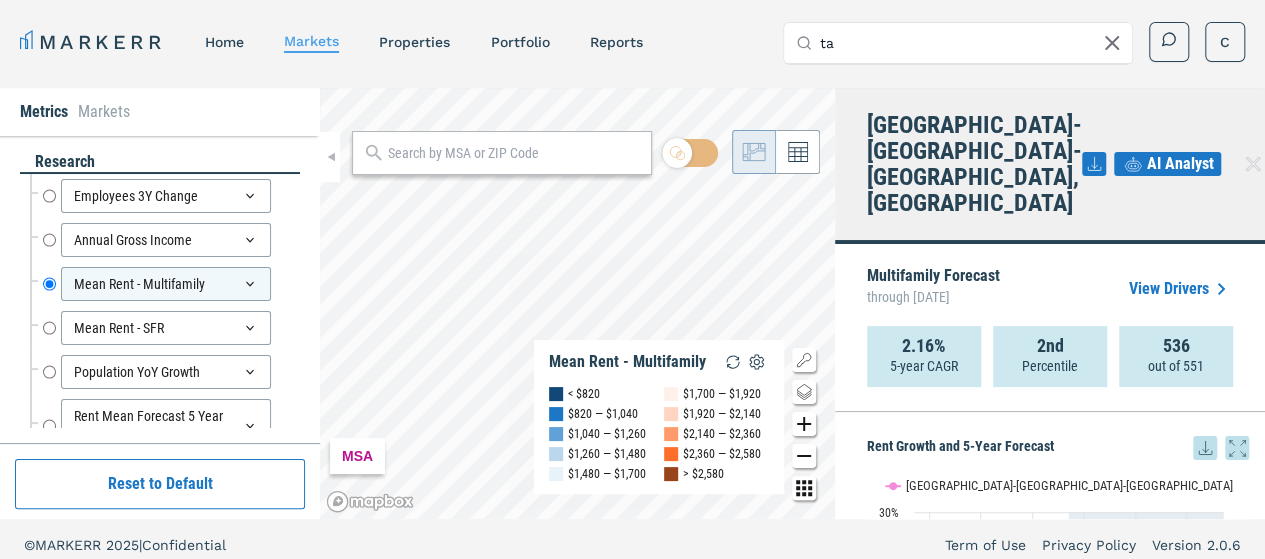 type on "t" 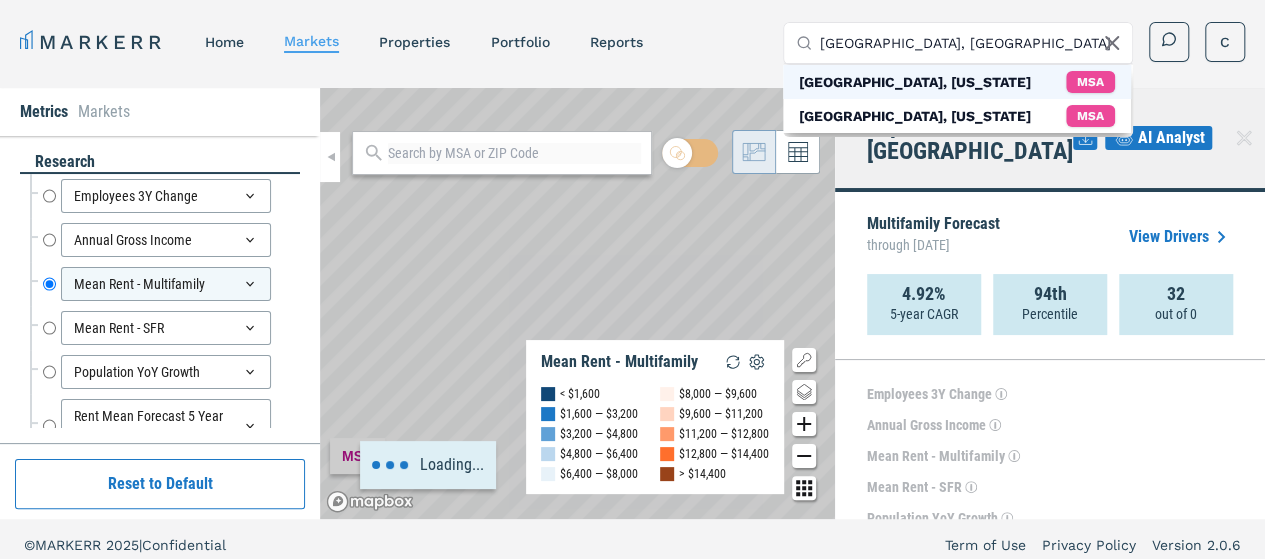 click on "[GEOGRAPHIC_DATA], [US_STATE]" at bounding box center (915, 82) 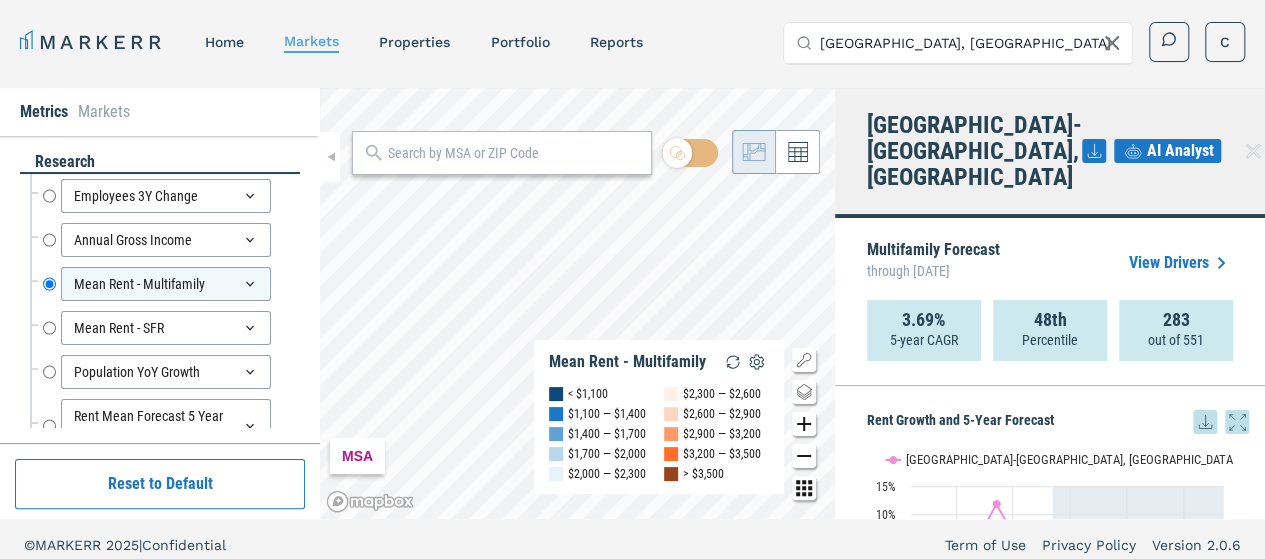 click on "[GEOGRAPHIC_DATA], [GEOGRAPHIC_DATA]" at bounding box center (970, 43) 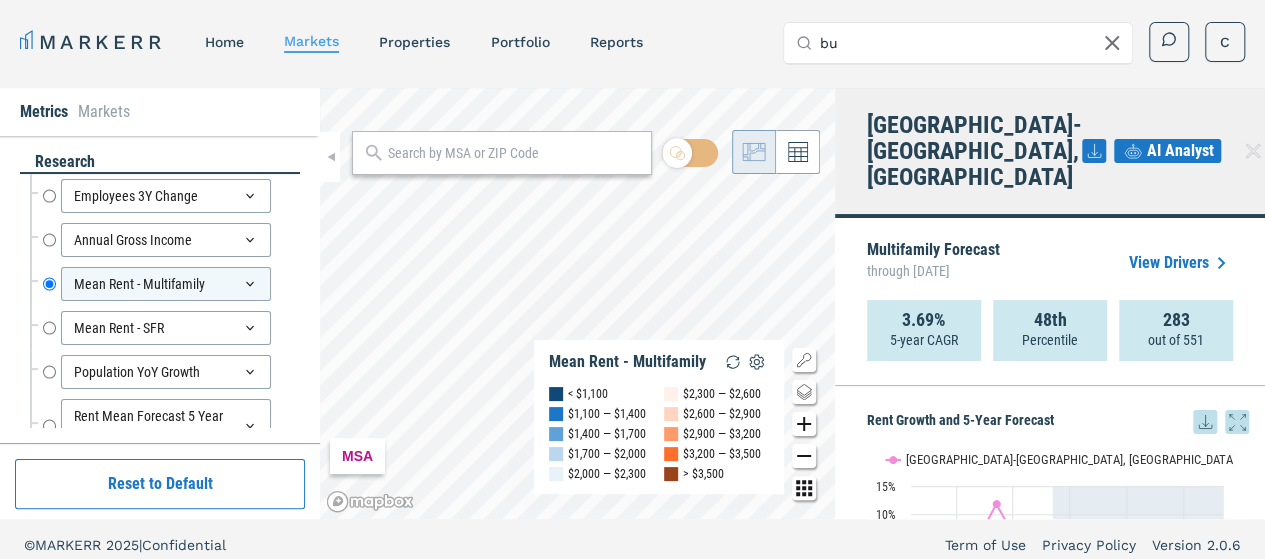 type on "b" 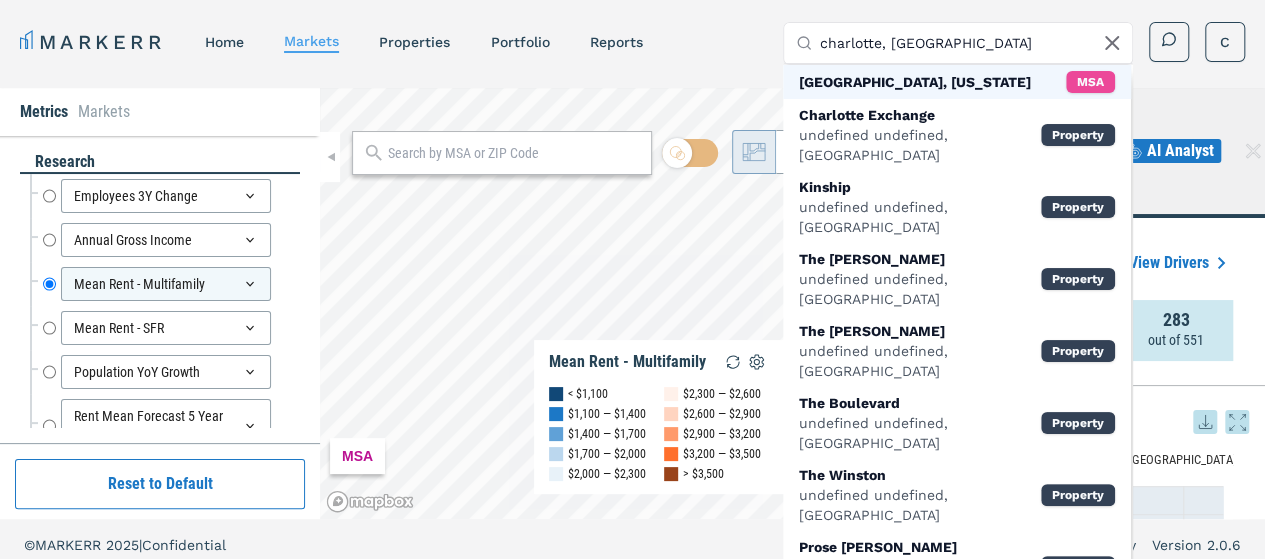 click on "[GEOGRAPHIC_DATA], [US_STATE]" at bounding box center [915, 82] 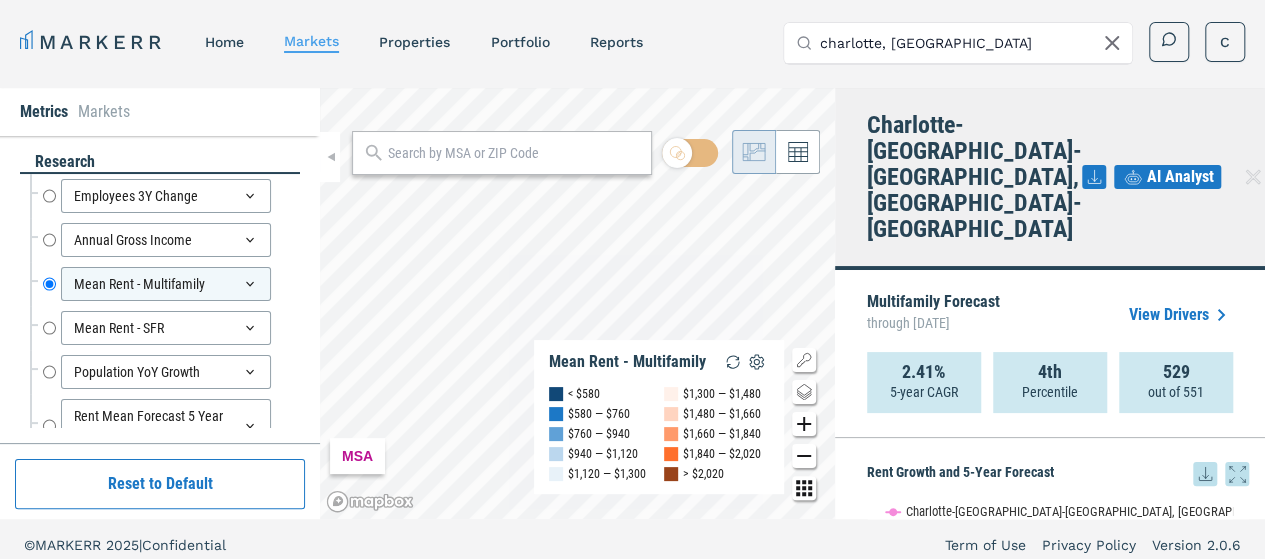 click on "charlotte, [GEOGRAPHIC_DATA]" at bounding box center (970, 43) 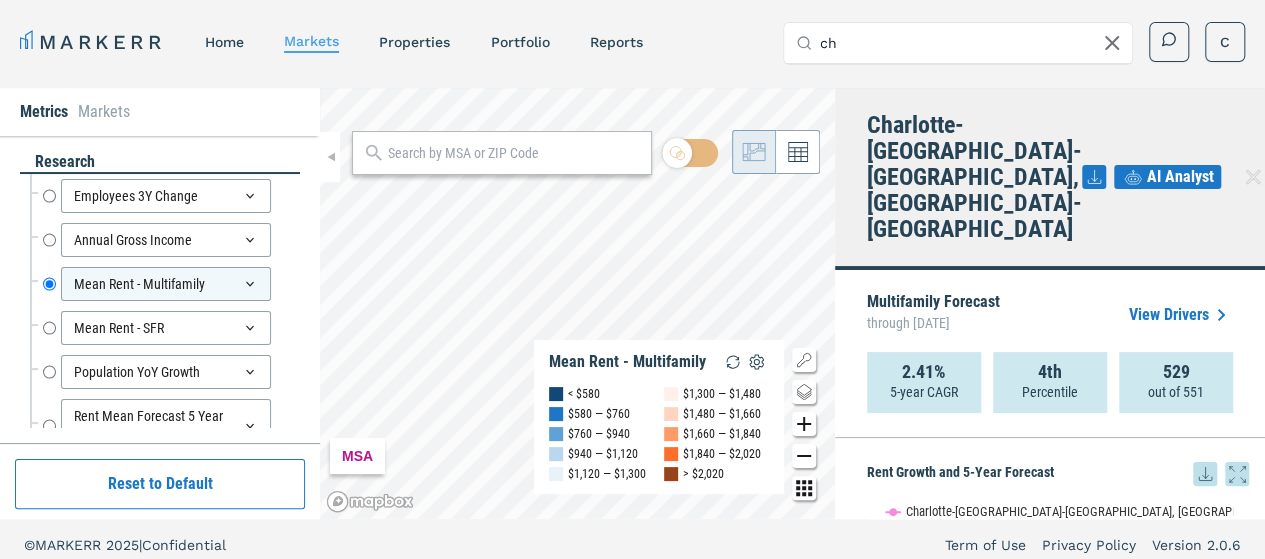 type on "c" 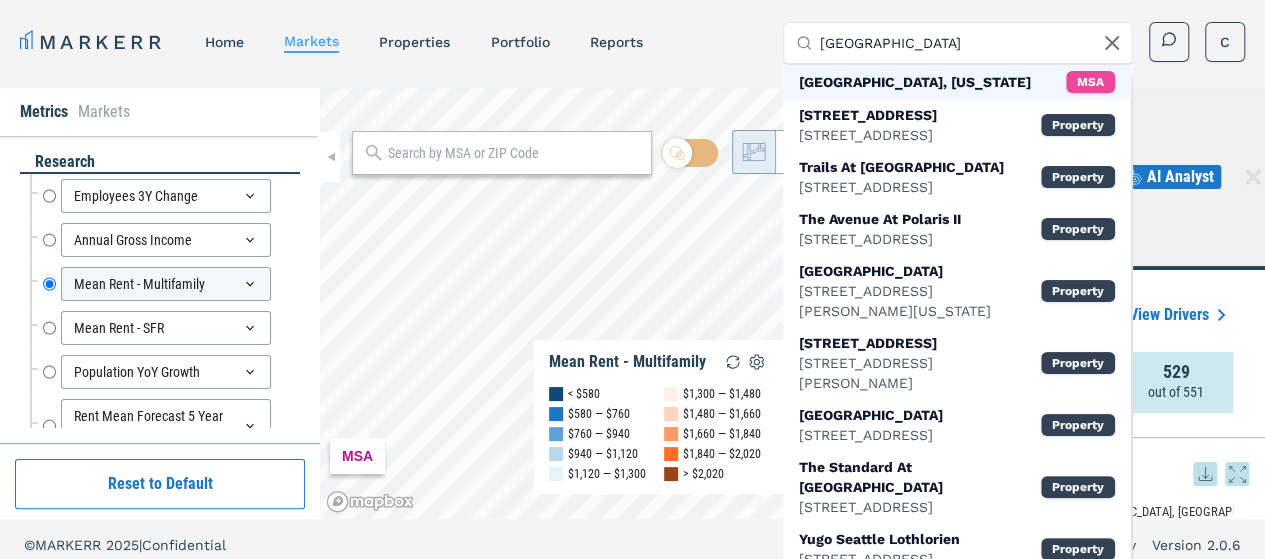 click on "[GEOGRAPHIC_DATA], [US_STATE]" at bounding box center [915, 82] 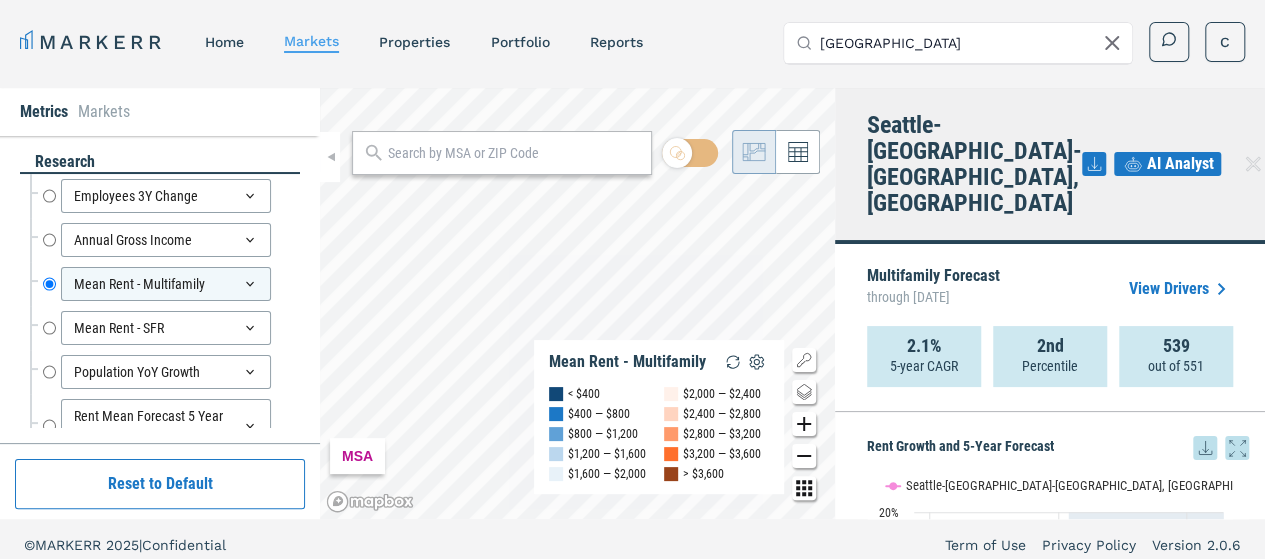 click on "[GEOGRAPHIC_DATA]" at bounding box center [970, 43] 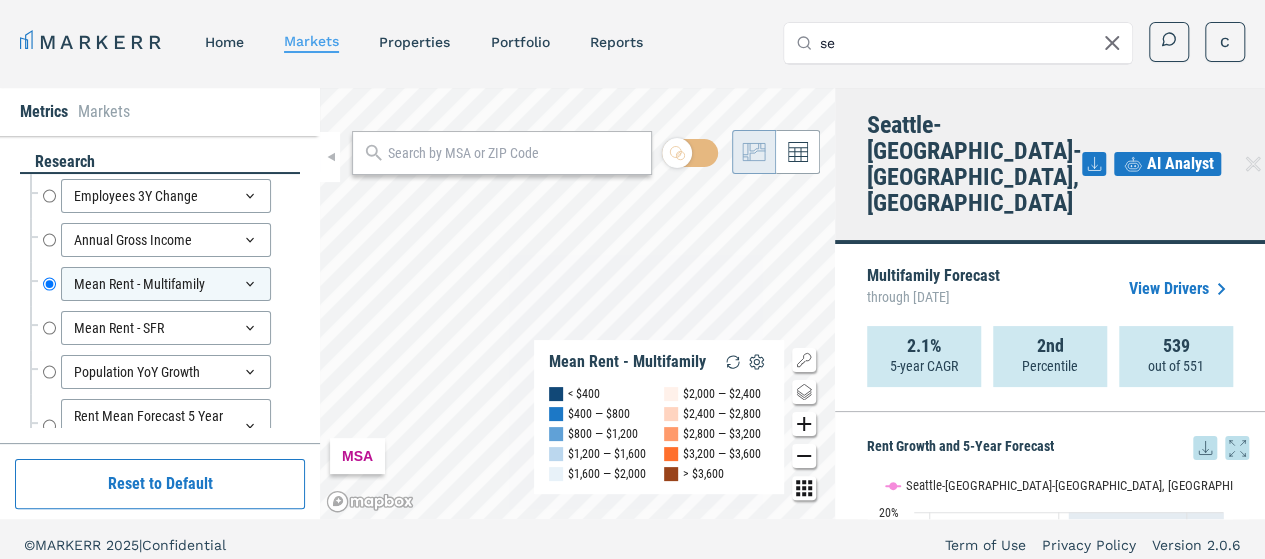 type on "s" 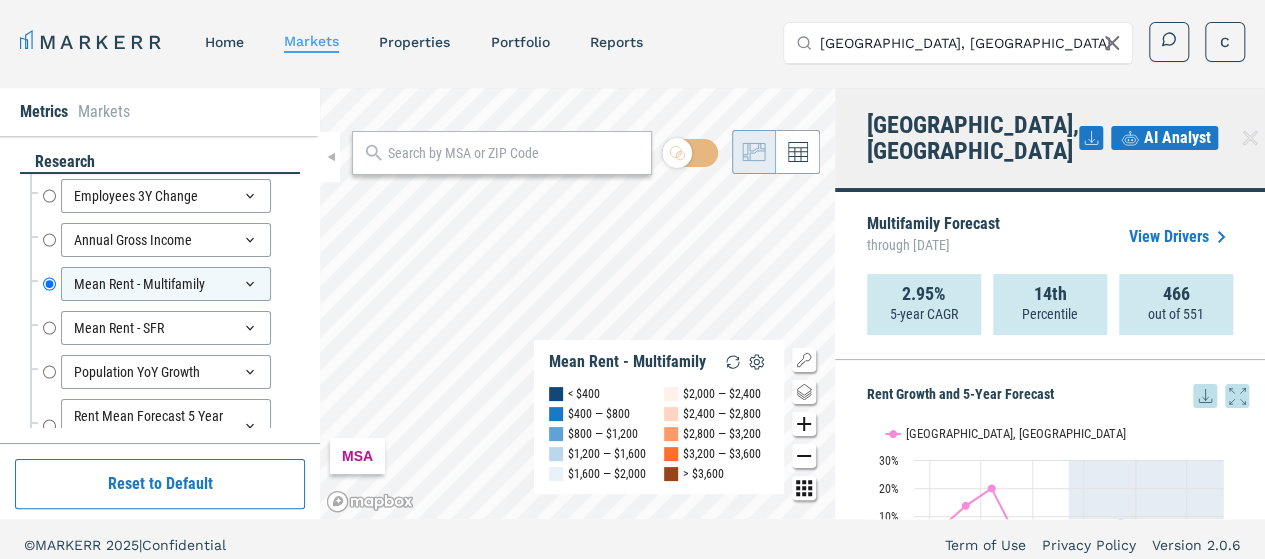 click on "[GEOGRAPHIC_DATA], [GEOGRAPHIC_DATA]" at bounding box center (970, 43) 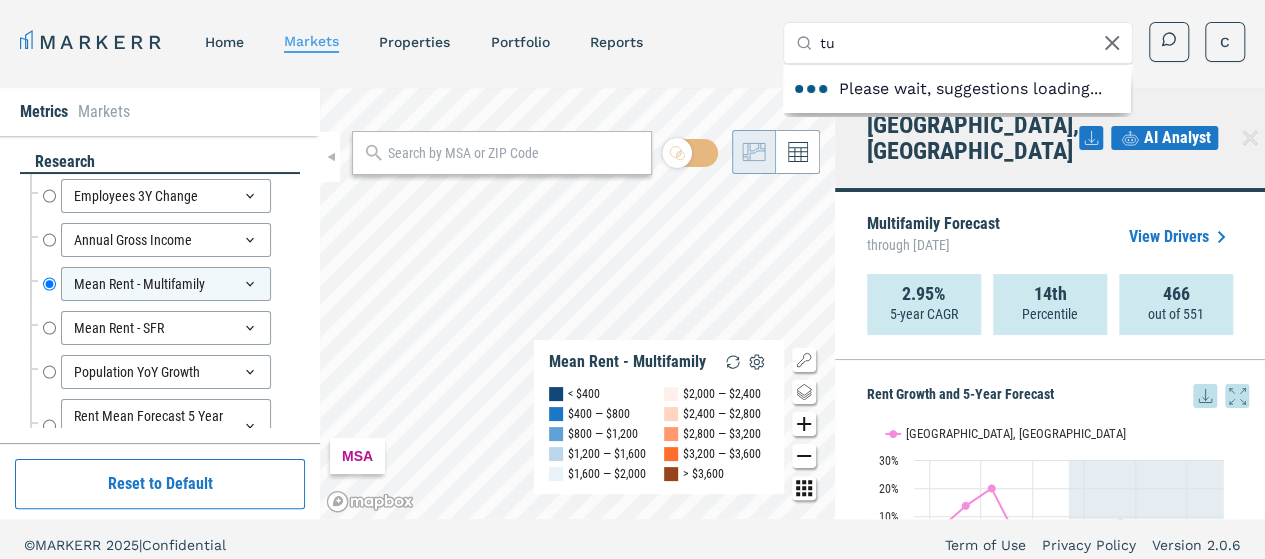 type on "t" 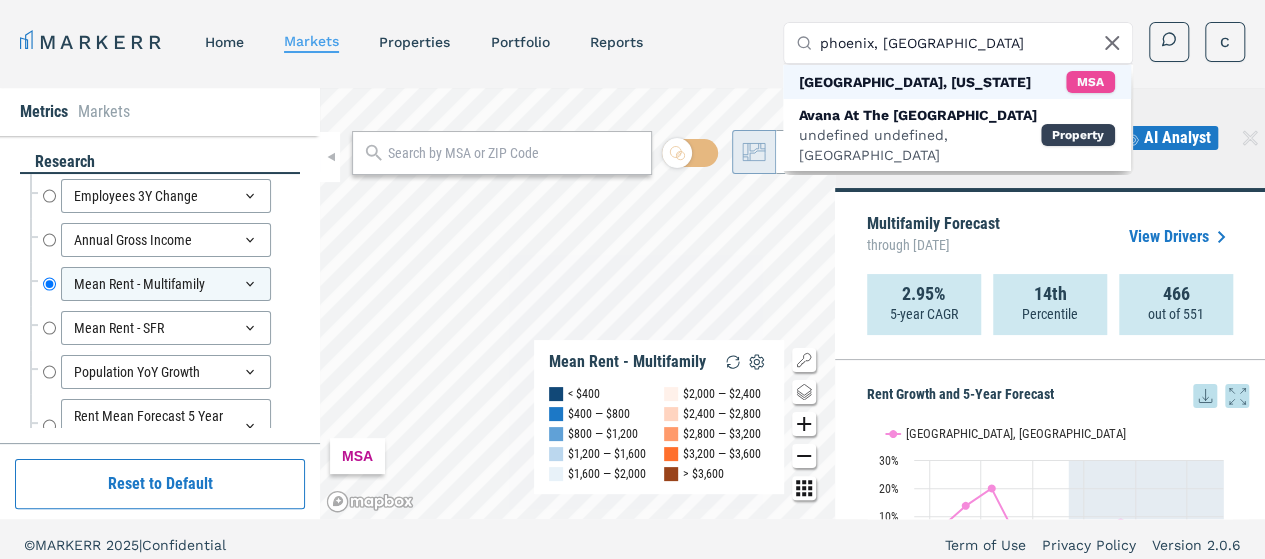 type on "phoenix, [GEOGRAPHIC_DATA]" 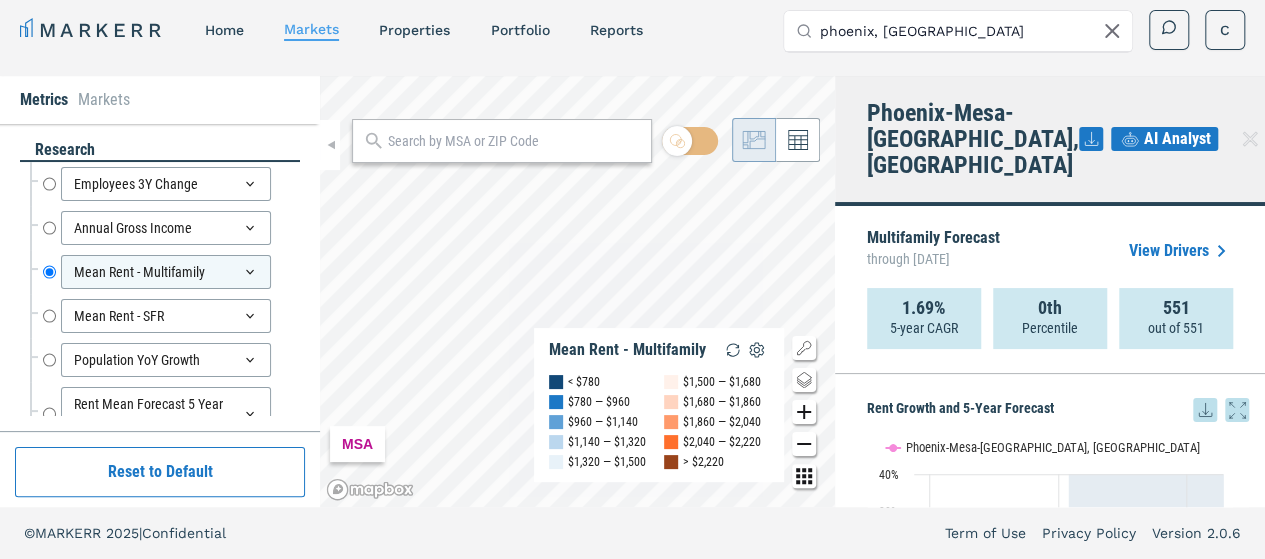 scroll, scrollTop: 0, scrollLeft: 0, axis: both 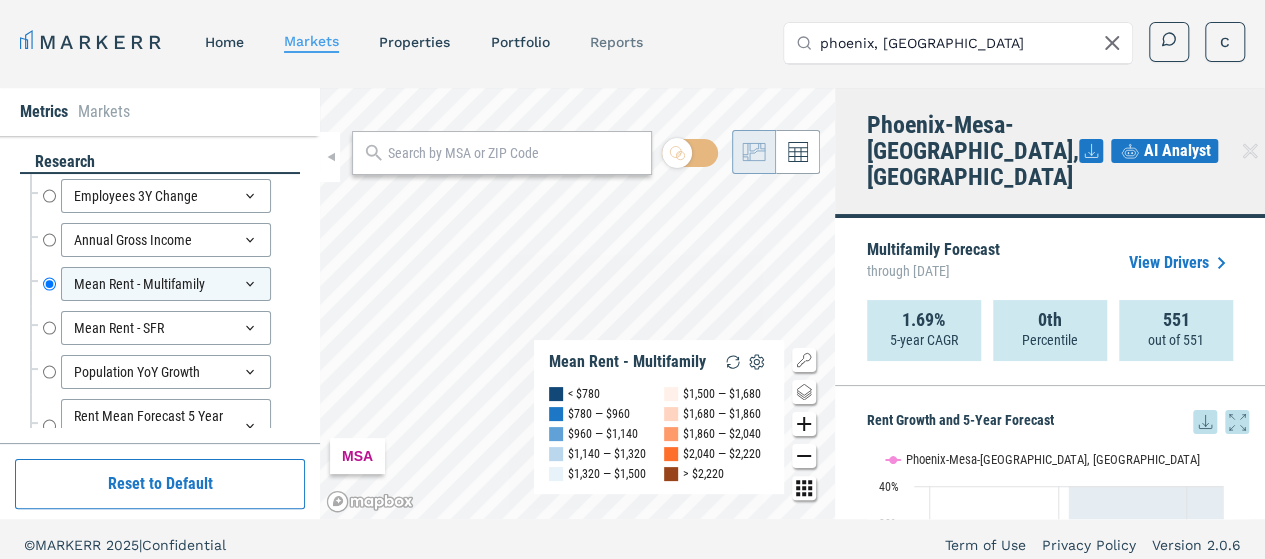 click on "reports" at bounding box center (615, 42) 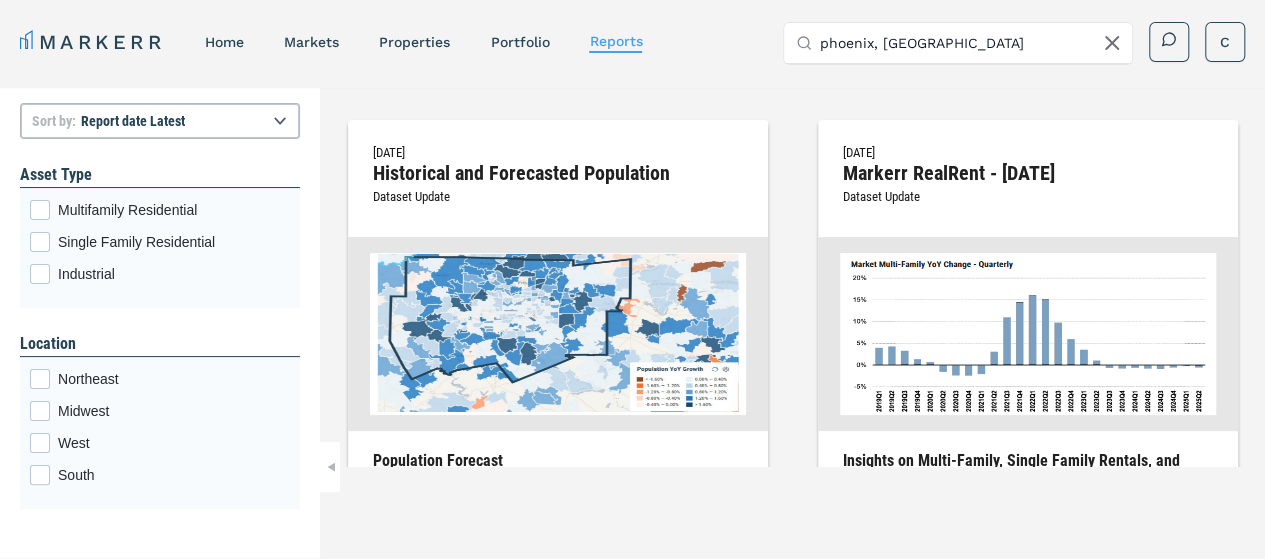 scroll, scrollTop: 50, scrollLeft: 0, axis: vertical 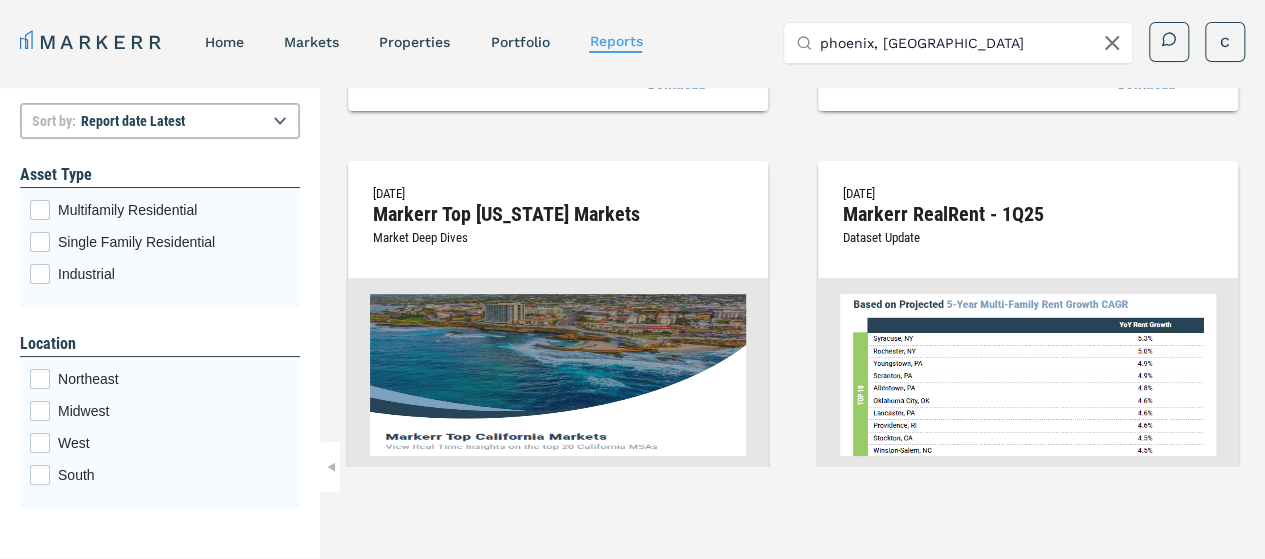 click on "Markerr RealRent - 1Q25" at bounding box center (1028, 214) 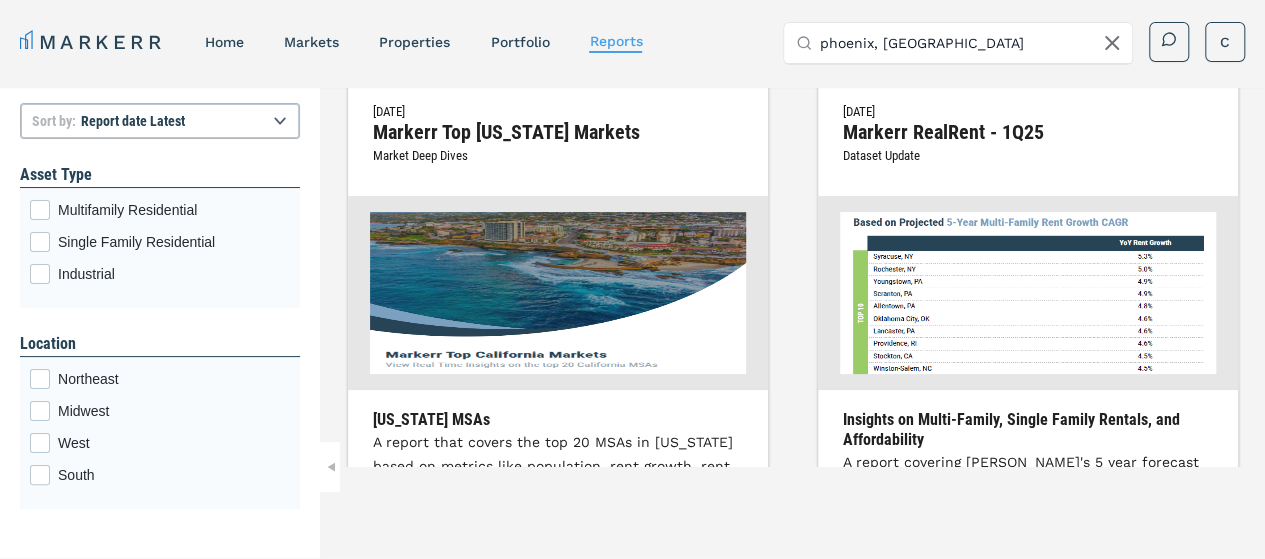 scroll, scrollTop: 654, scrollLeft: 0, axis: vertical 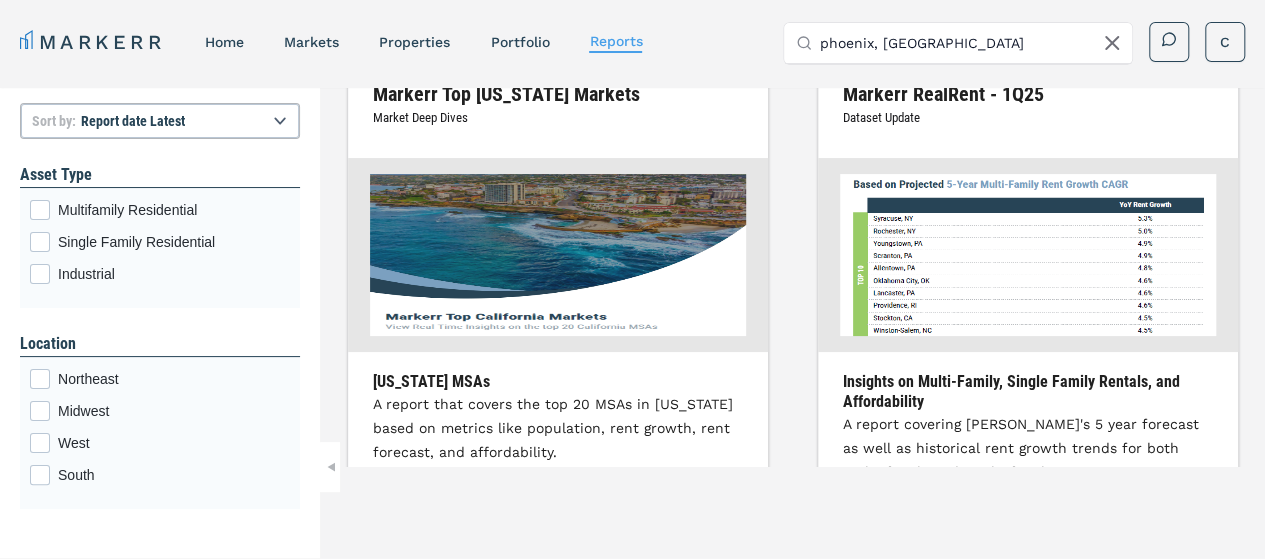 click at bounding box center [1028, 255] 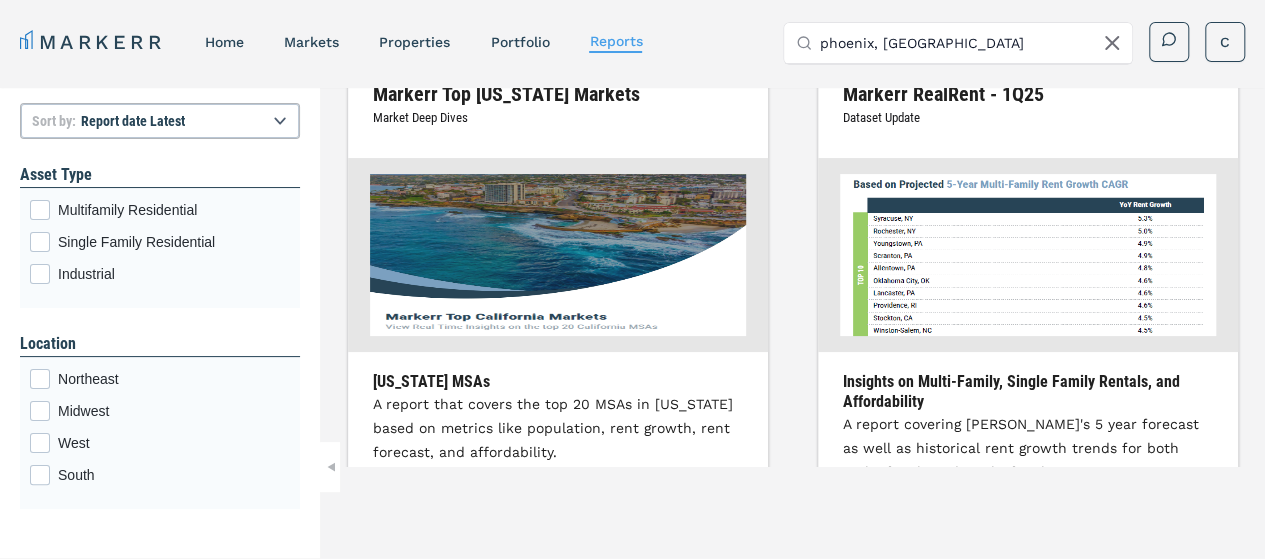 click on "Dataset Update" at bounding box center (881, 117) 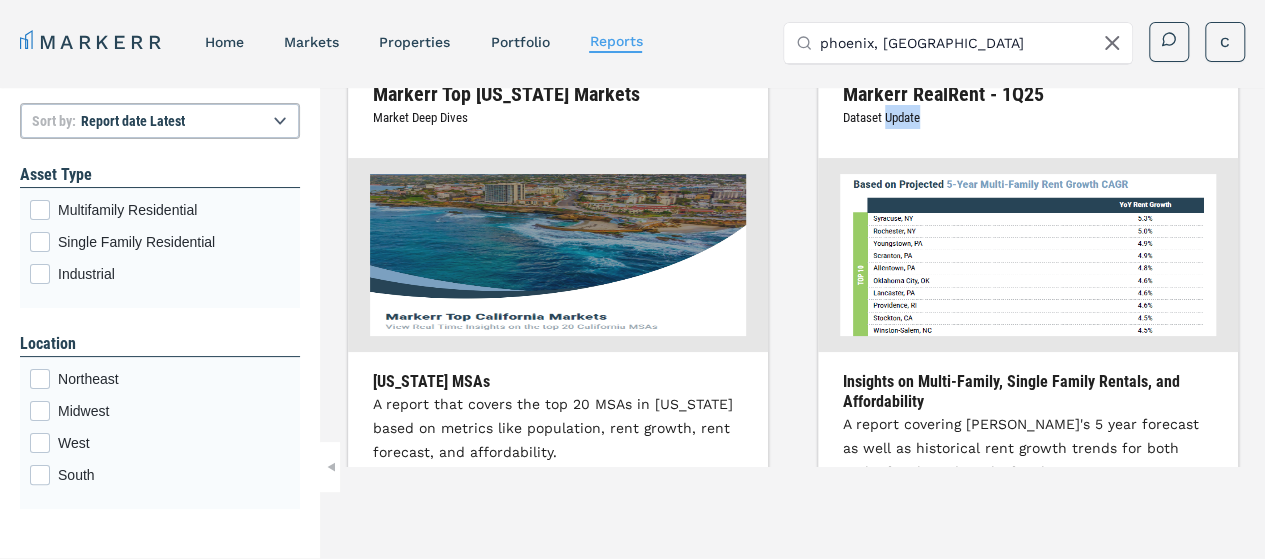 click on "Dataset Update" at bounding box center [881, 117] 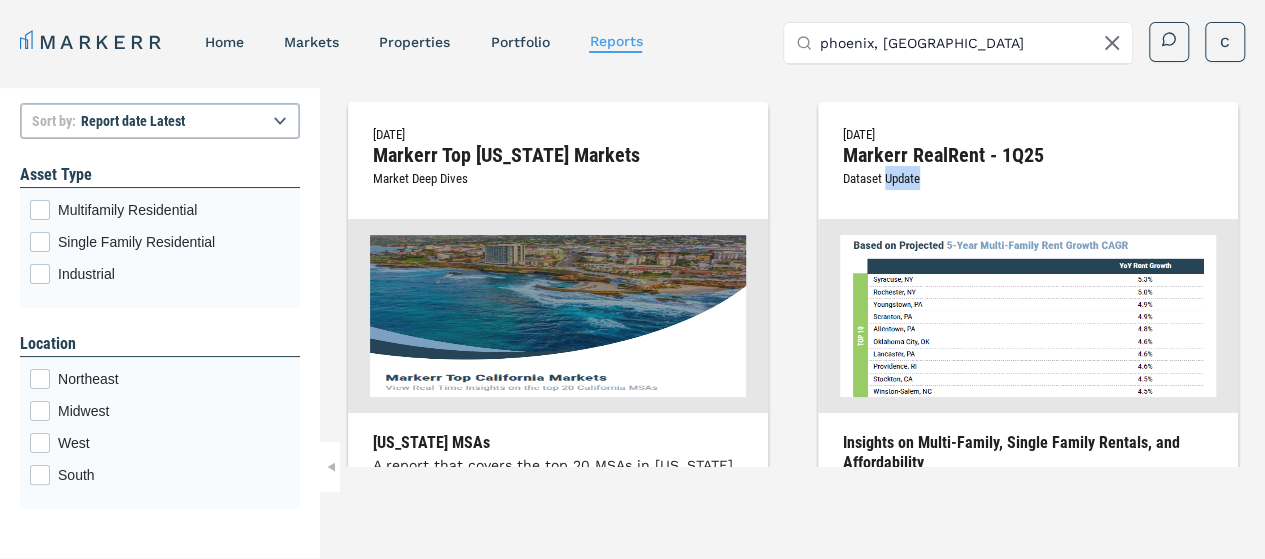 scroll, scrollTop: 574, scrollLeft: 0, axis: vertical 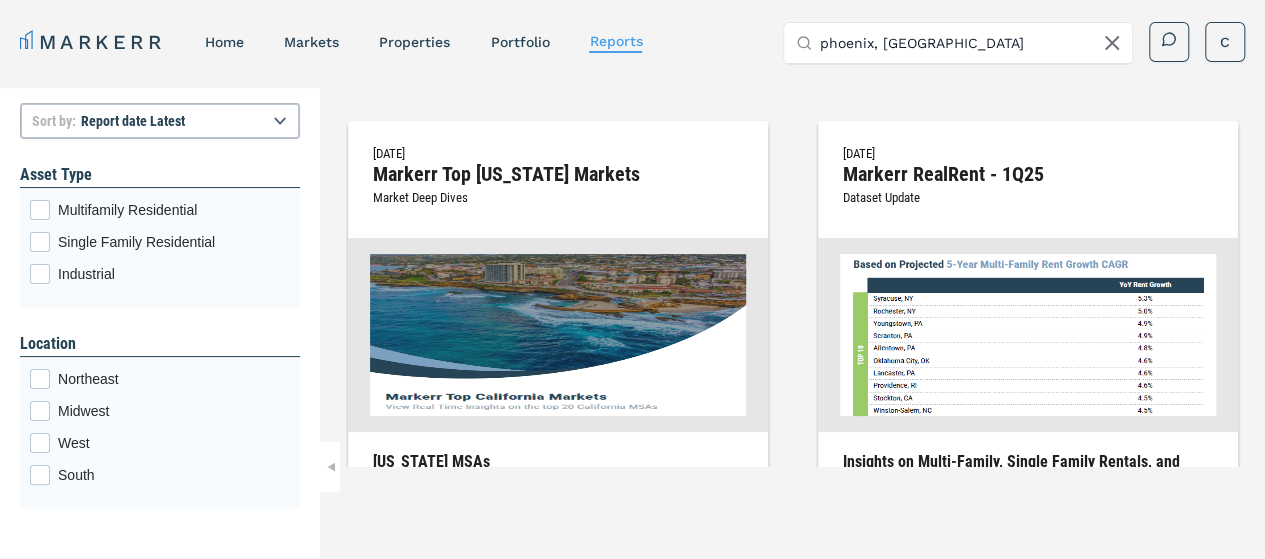 click on "Markerr RealRent - 1Q25" at bounding box center [1028, 174] 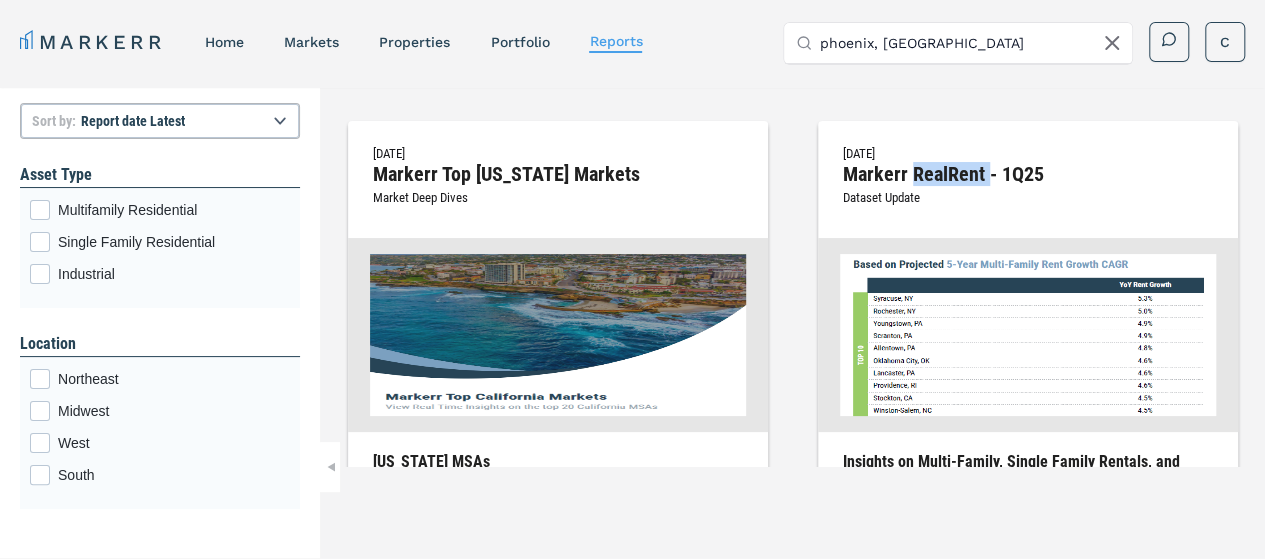 click on "Markerr RealRent - 1Q25" at bounding box center [1028, 174] 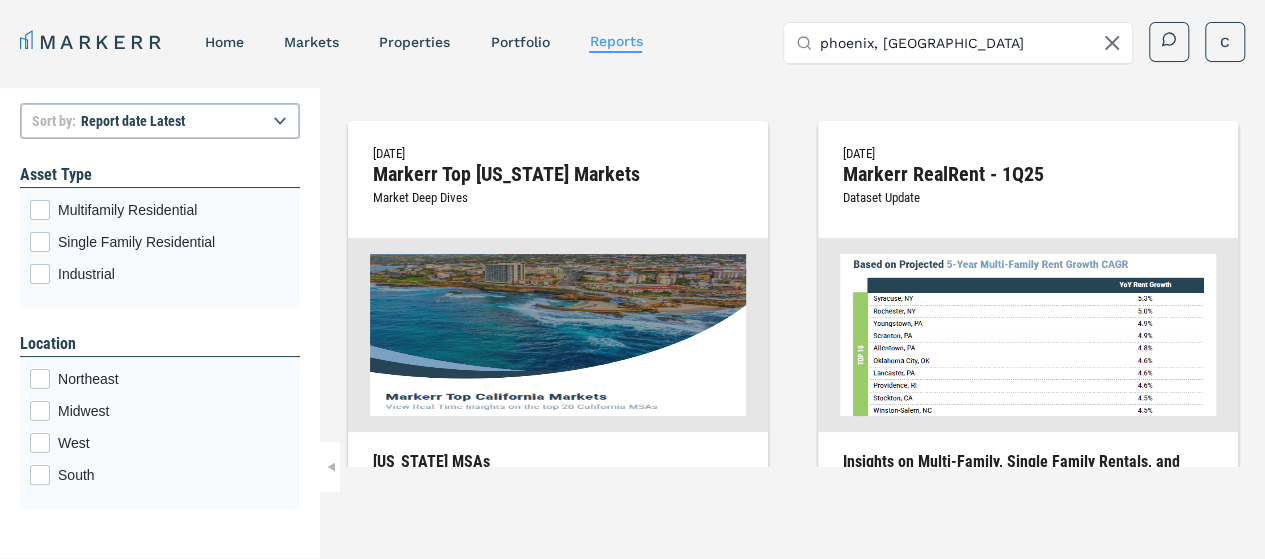 click on "[DATE]" at bounding box center [859, 153] 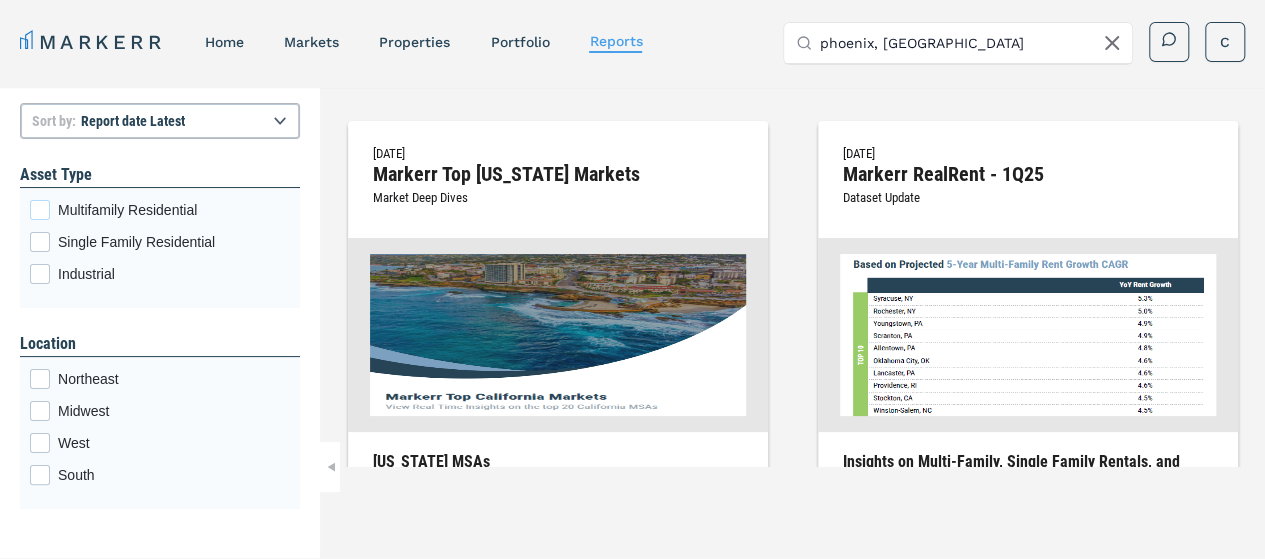 click at bounding box center (40, 210) 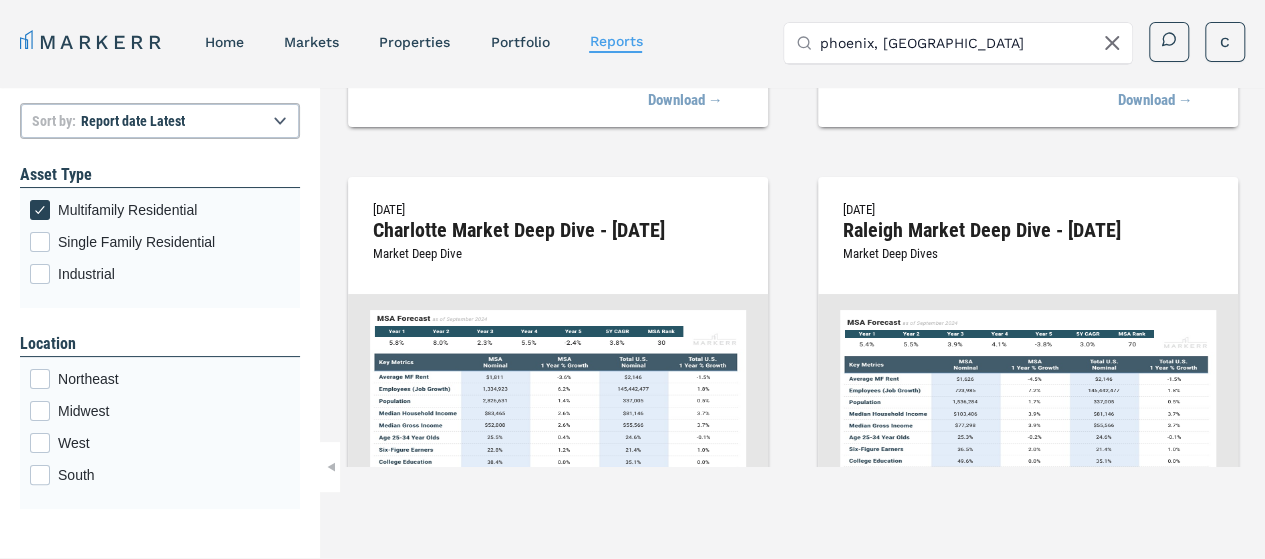 scroll, scrollTop: 1708, scrollLeft: 0, axis: vertical 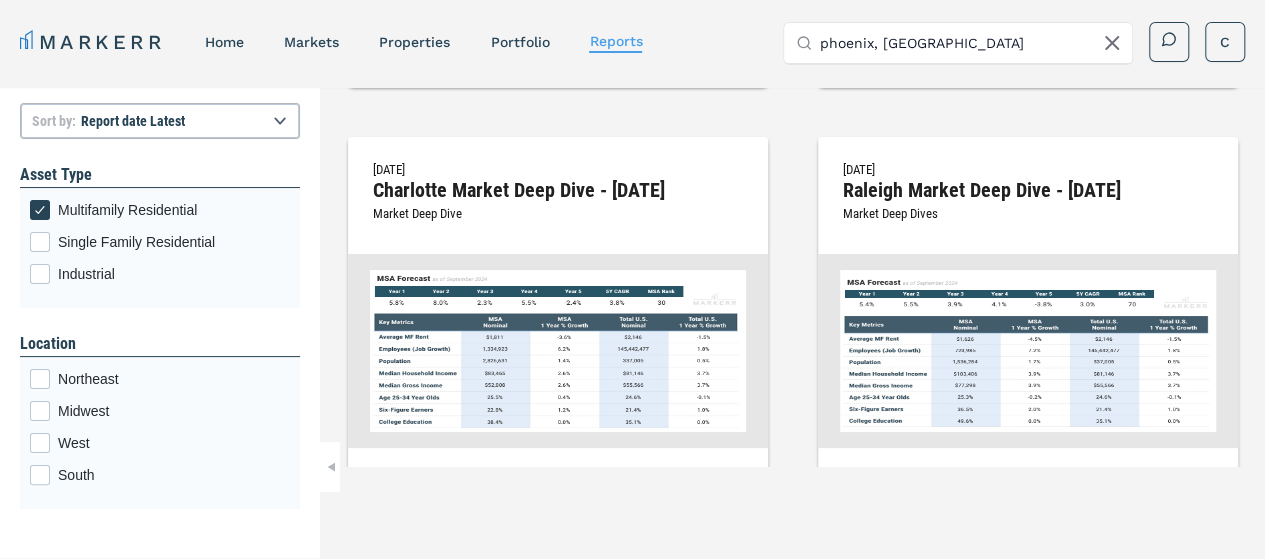 click at bounding box center (330, 467) 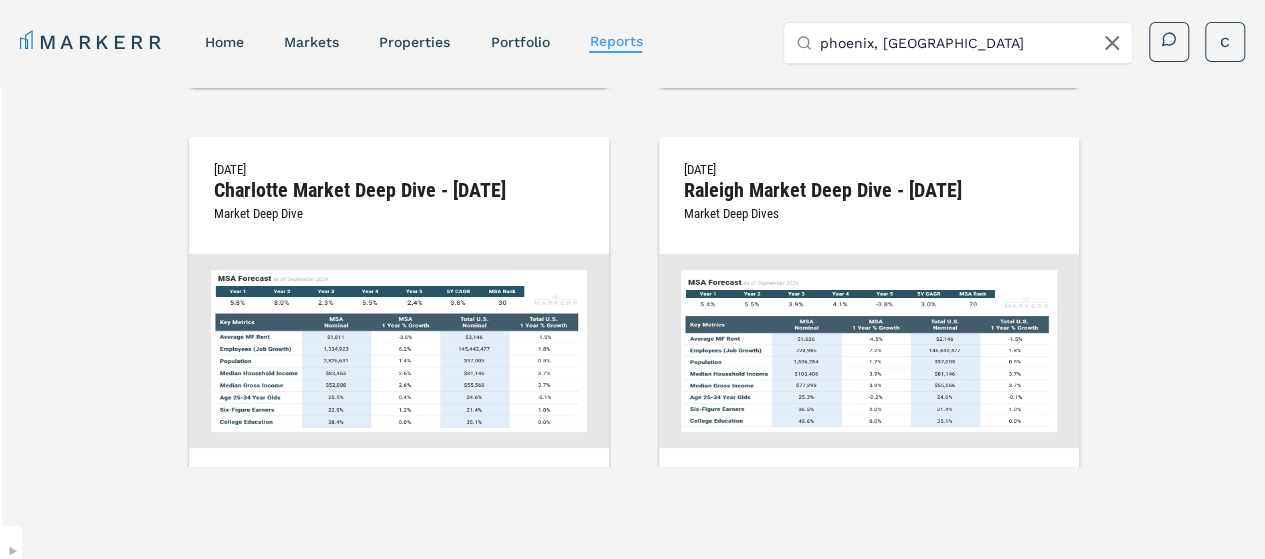 scroll, scrollTop: 0, scrollLeft: 0, axis: both 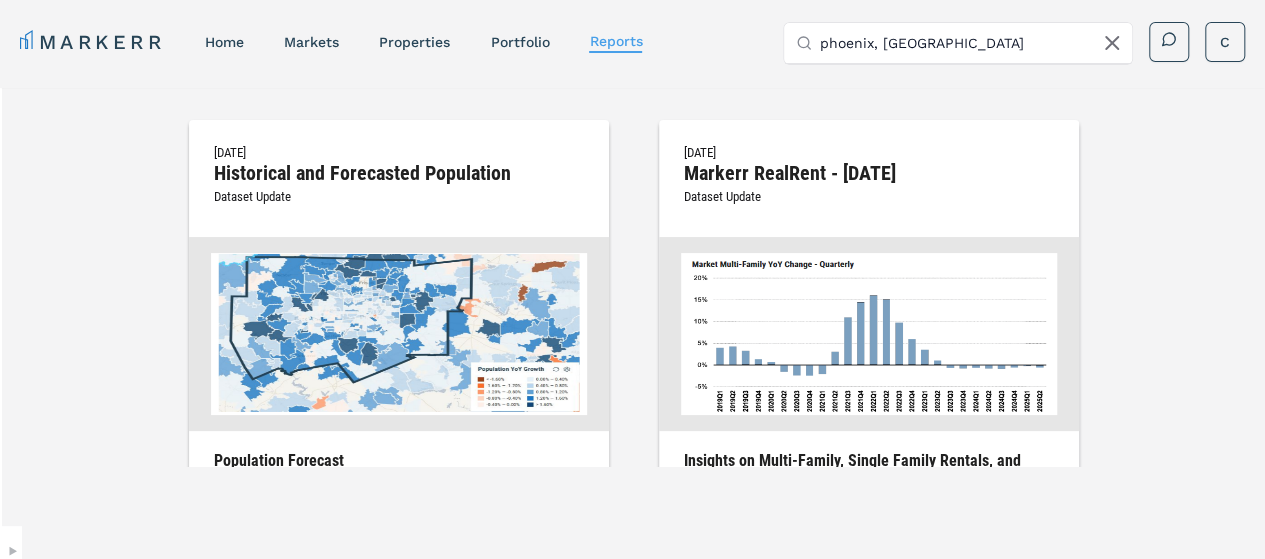 click on "[DATE] Historical and Forecasted Population Dataset Update Population Forecast Historical and forecasted population data at the total US level and for the top 100 MSAs. Download → [DATE] Markerr RealRent - [DATE] Dataset Update Insights on Multi-Family, Single Family Rentals, and Affordability A report covering Markerr's 5 year forecast as well as historical rent growth trends for both multi-family and single-family rent. Download → [DATE] Markerr Top [US_STATE] Markets Market Deep Dives [US_STATE] MSAs A report that covers the top 20 MSAs in [US_STATE] based on metrics like population, rent growth, rent forecast, and affordability. Download → [DATE] Markerr RealRent - 1Q25 Dataset Update Insights on Multi-Family, Single Family Rentals, and Affordability A report covering Markerr's 5 year forecast as well as historical rent growth trends for both multi-family and single-family rent. Download → [DATE] Income and Employment Trends - [DATE] Dataset Update" at bounding box center (633, 277) 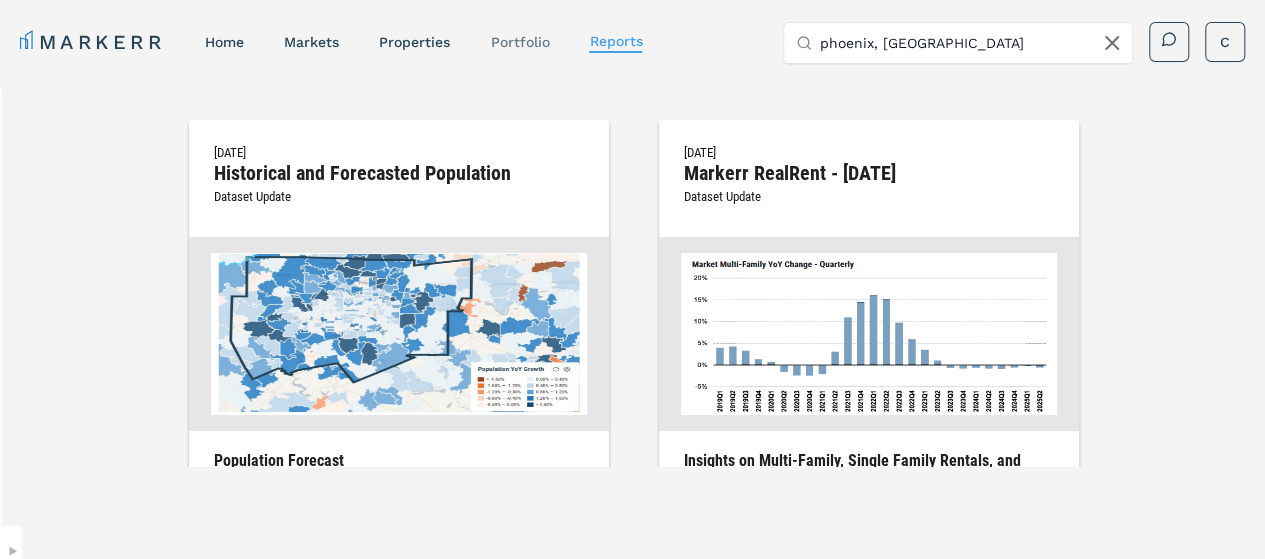 click on "Portfolio" at bounding box center (519, 42) 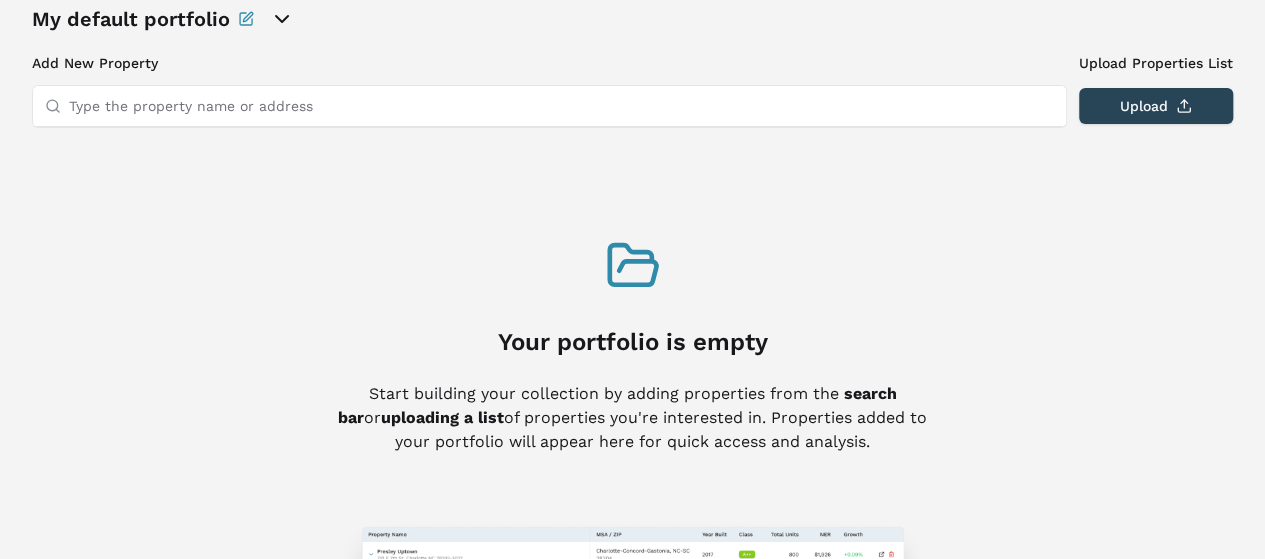 scroll, scrollTop: 0, scrollLeft: 0, axis: both 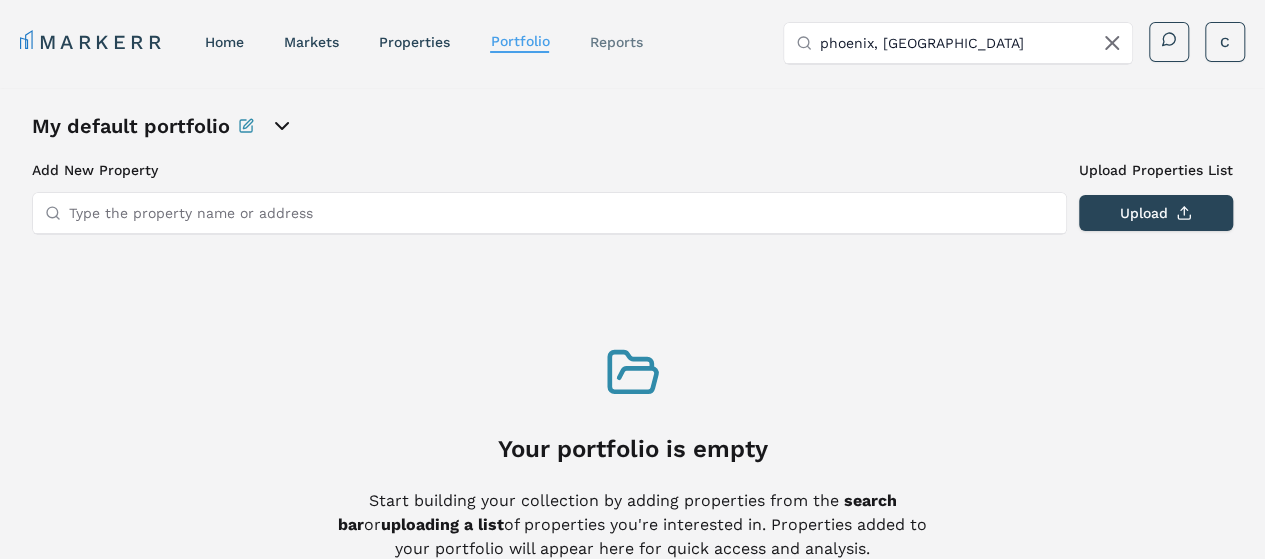 click on "reports" at bounding box center [615, 42] 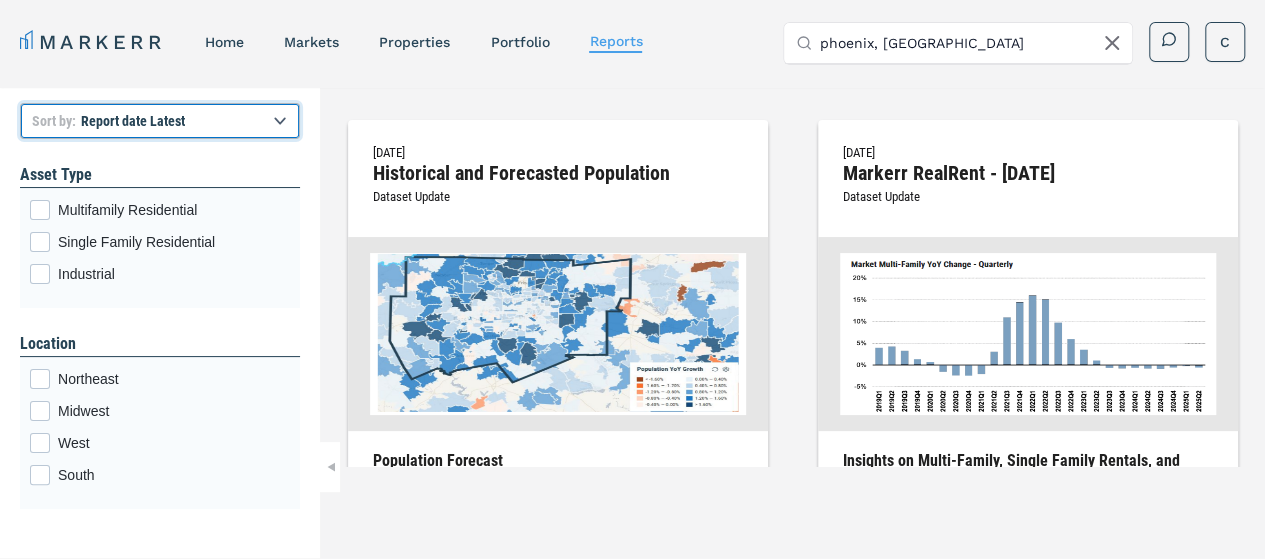 click on "Report title A to Z Report title Z to A Report date Latest Report date Oldest" at bounding box center (160, 121) 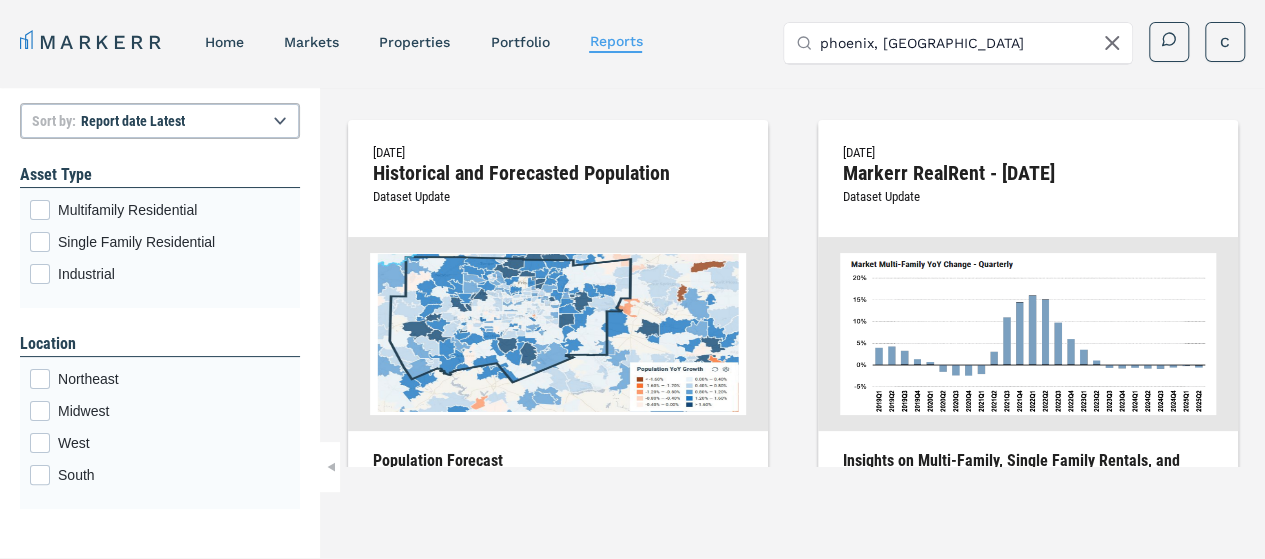 click on "[DATE] Historical and Forecasted Population Dataset Update" at bounding box center [558, 188] 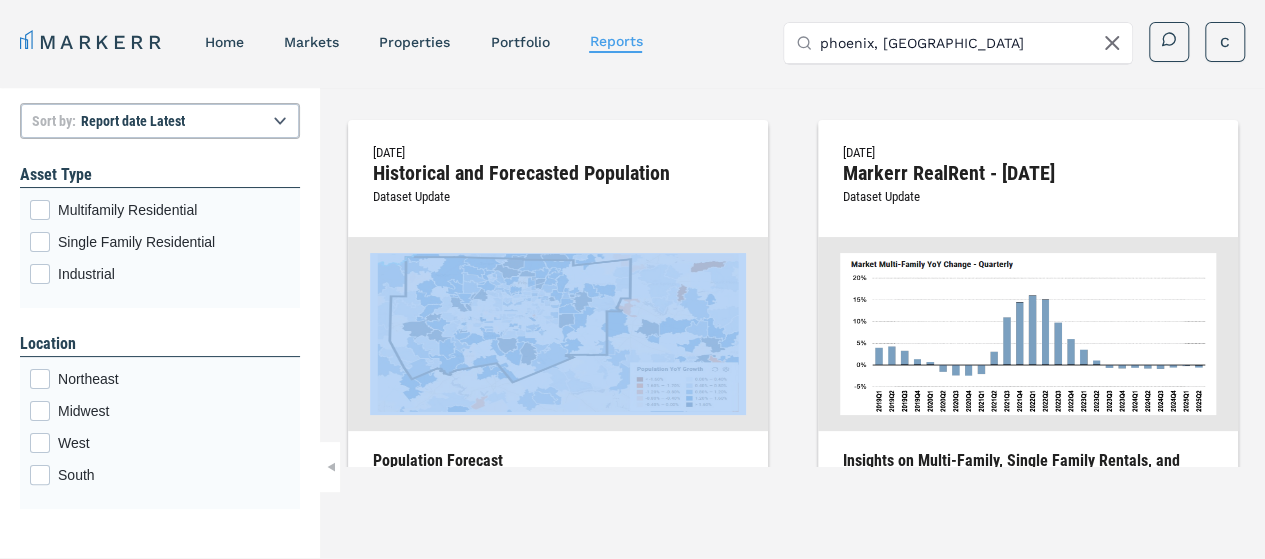click on "[DATE] Historical and Forecasted Population Dataset Update" at bounding box center (558, 188) 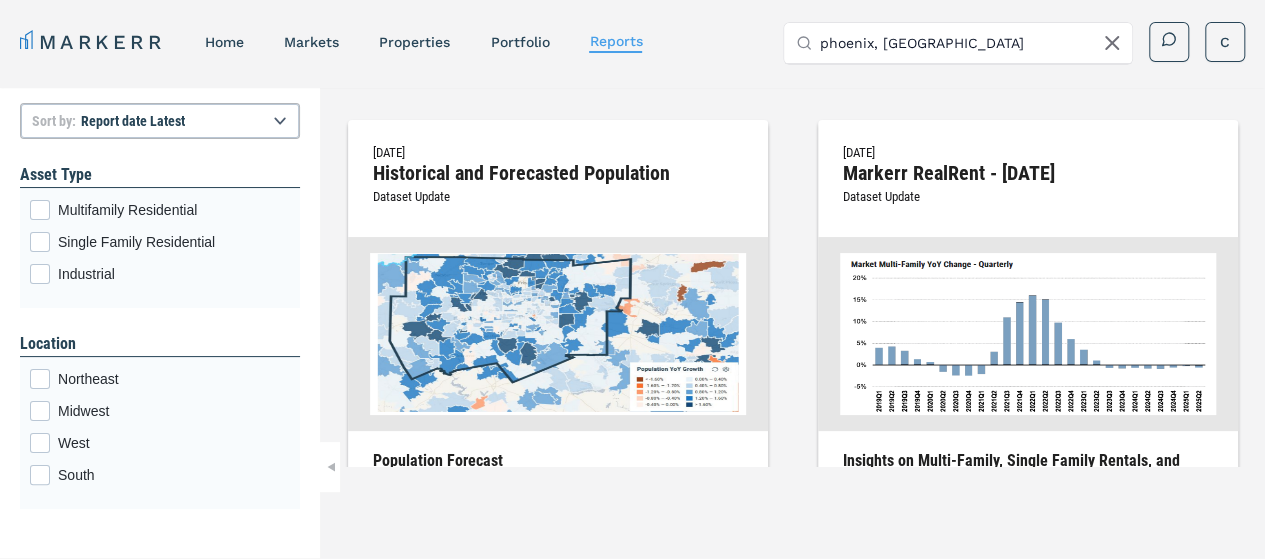click on "[DATE] Markerr RealRent - [DATE] Dataset Update Insights on Multi-Family, Single Family Rentals, and Affordability A report covering Markerr's 5 year forecast as well as historical rent growth trends for both multi-family and single-family rent. Download →" at bounding box center [1028, 382] 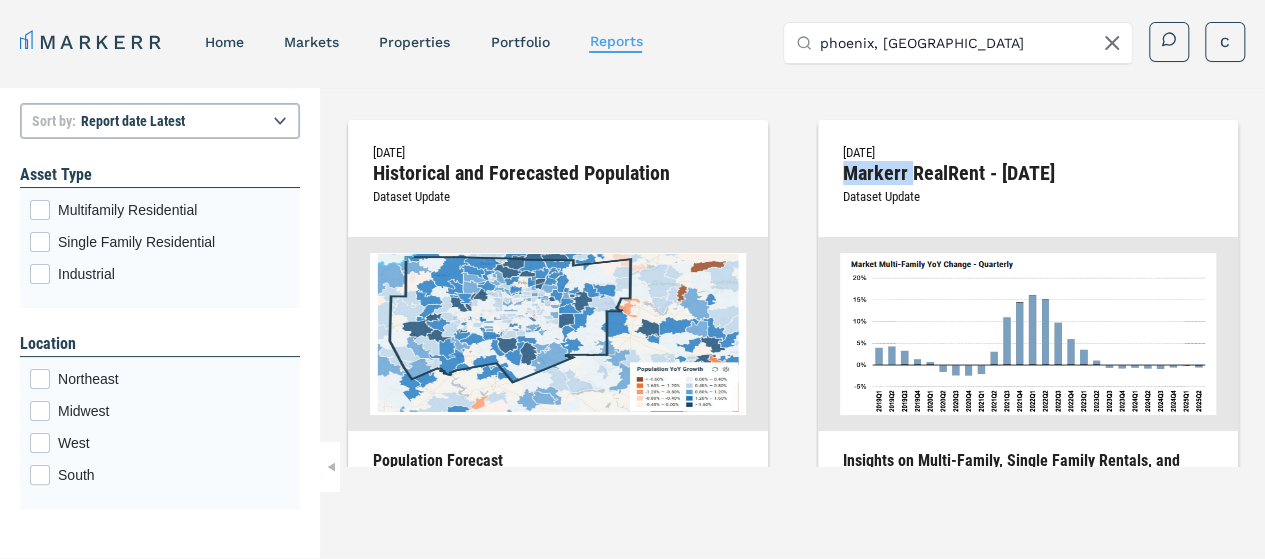 click on "Markerr RealRent - [DATE]" at bounding box center [1028, 173] 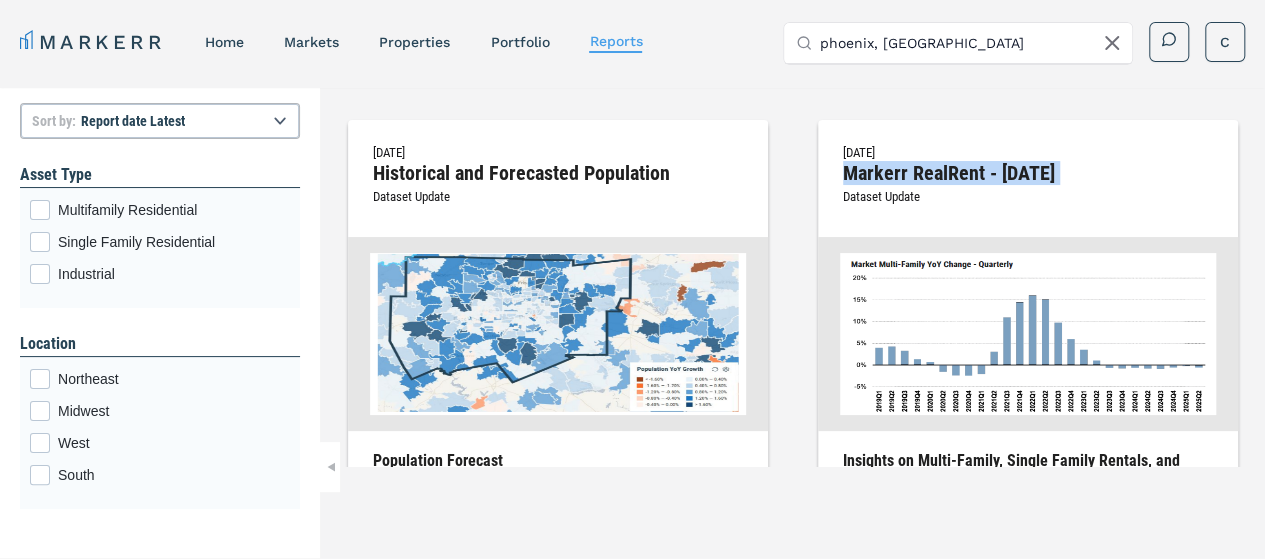 click on "Markerr RealRent - [DATE]" at bounding box center (1028, 173) 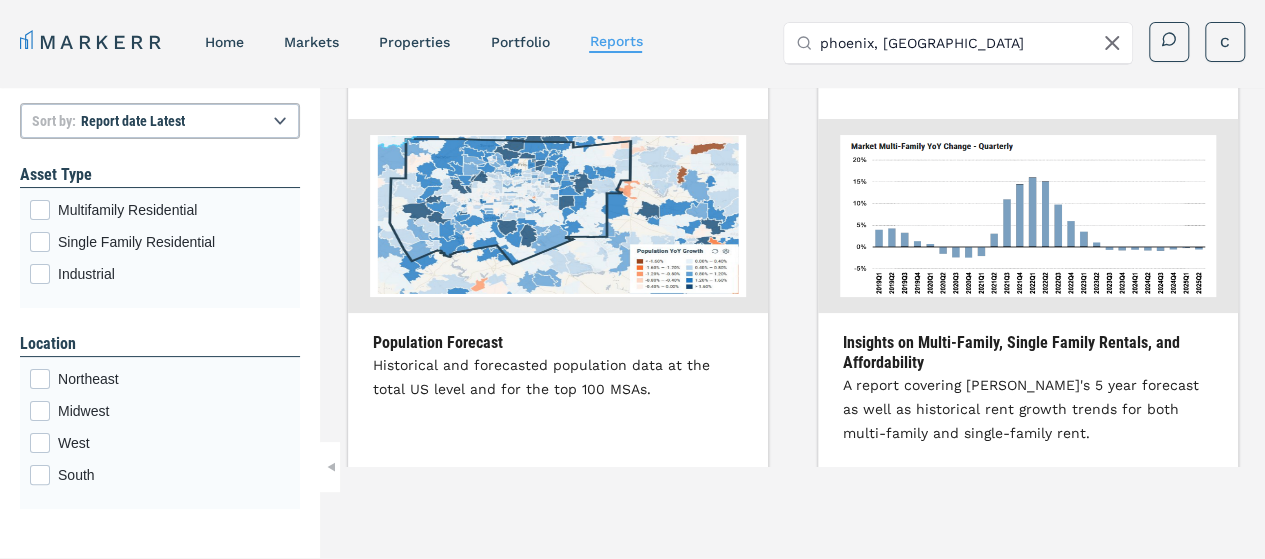 scroll, scrollTop: 120, scrollLeft: 0, axis: vertical 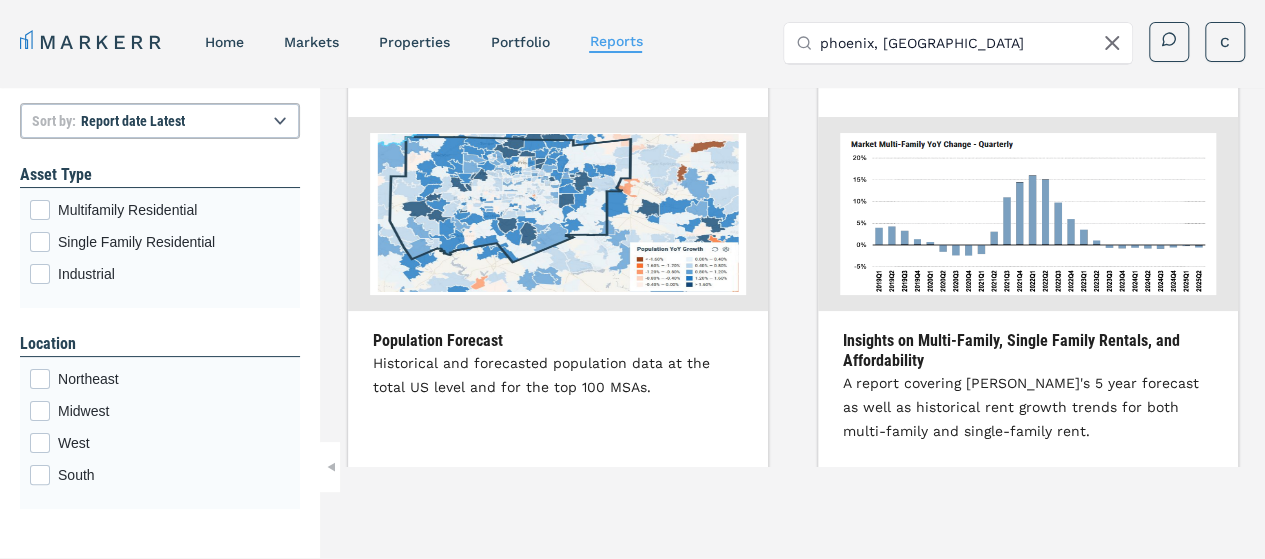 click at bounding box center [1028, 214] 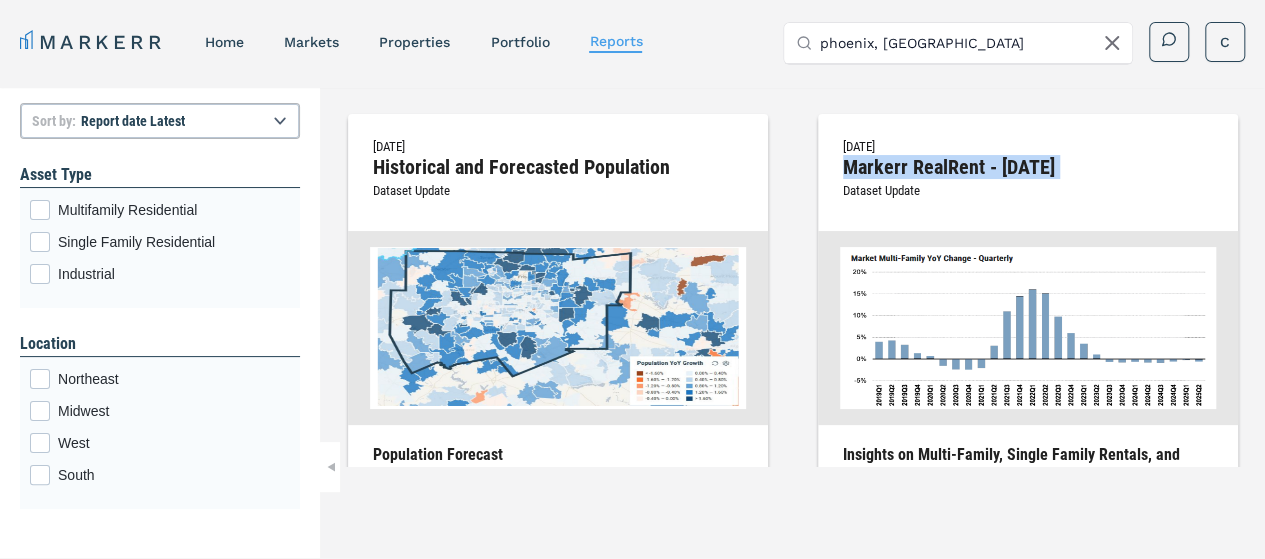 scroll, scrollTop: 0, scrollLeft: 0, axis: both 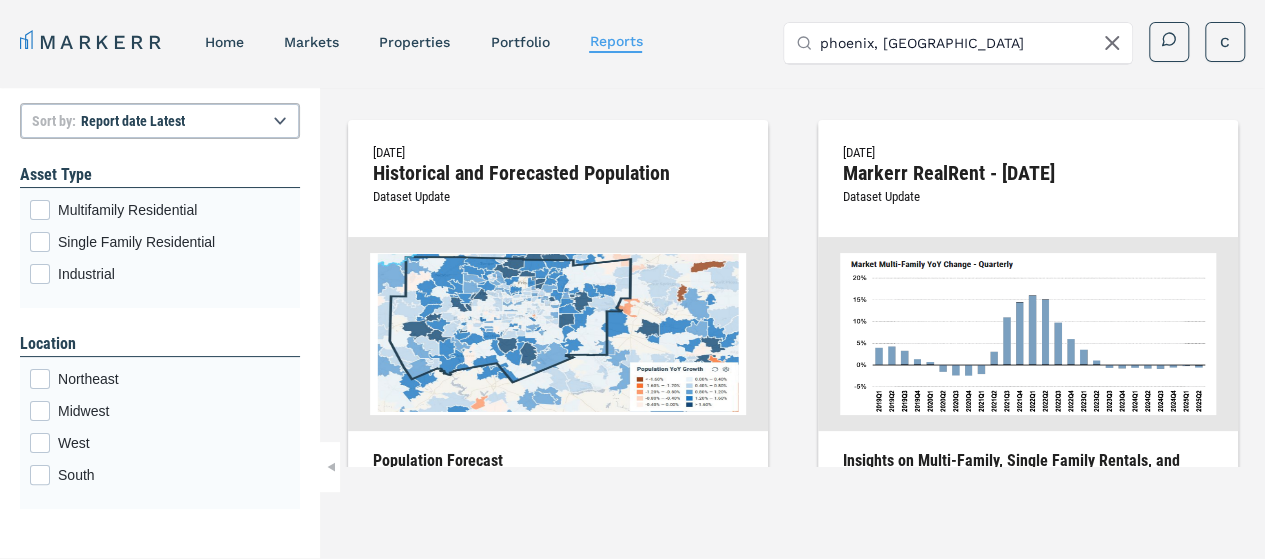 click on "Markerr RealRent - [DATE]" at bounding box center (1028, 173) 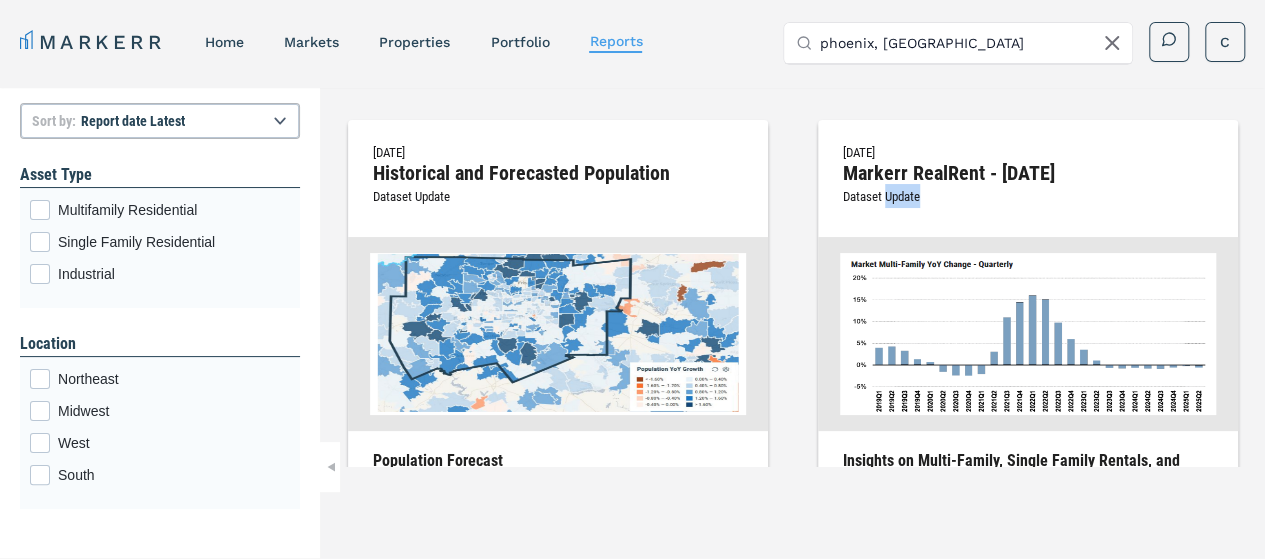 click on "[DATE] Markerr RealRent - [DATE] Dataset Update" at bounding box center (1028, 188) 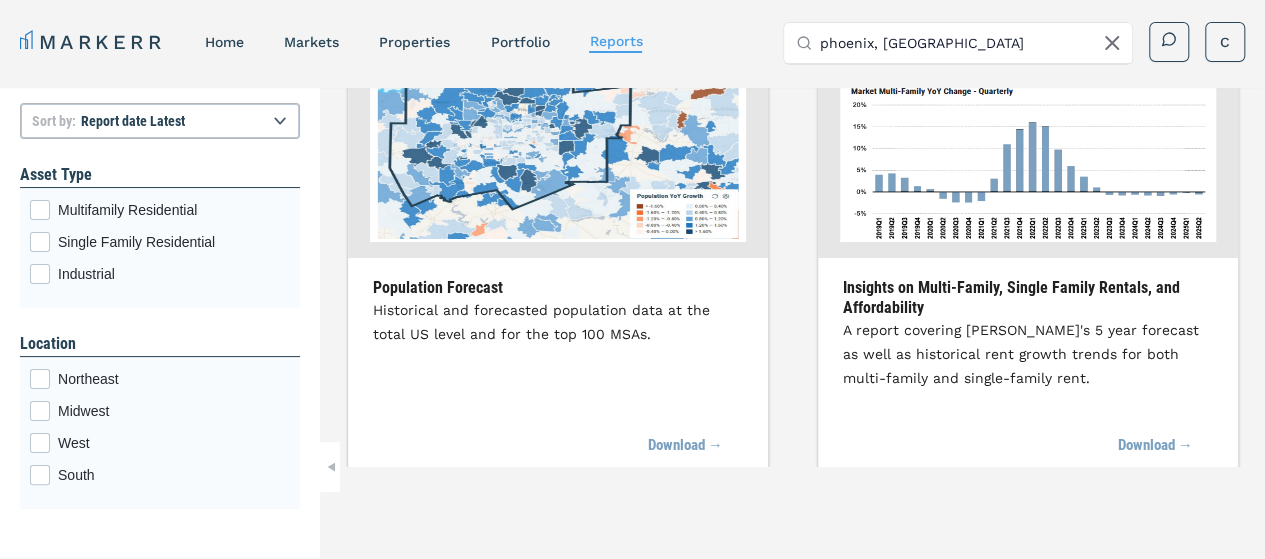 scroll, scrollTop: 160, scrollLeft: 0, axis: vertical 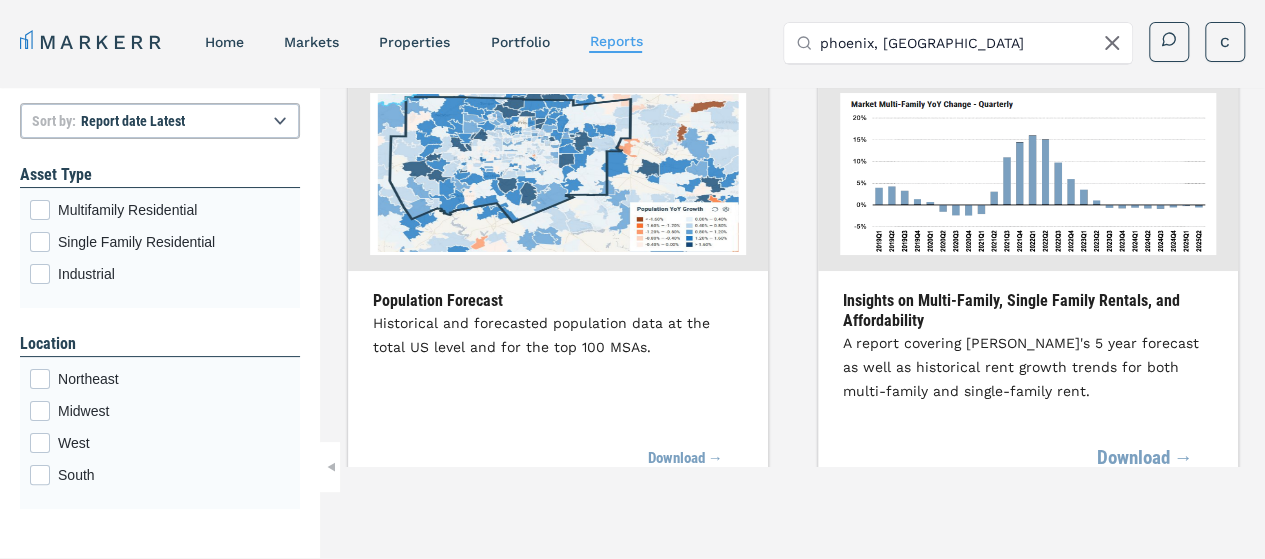 click on "Download →" at bounding box center [1145, 459] 